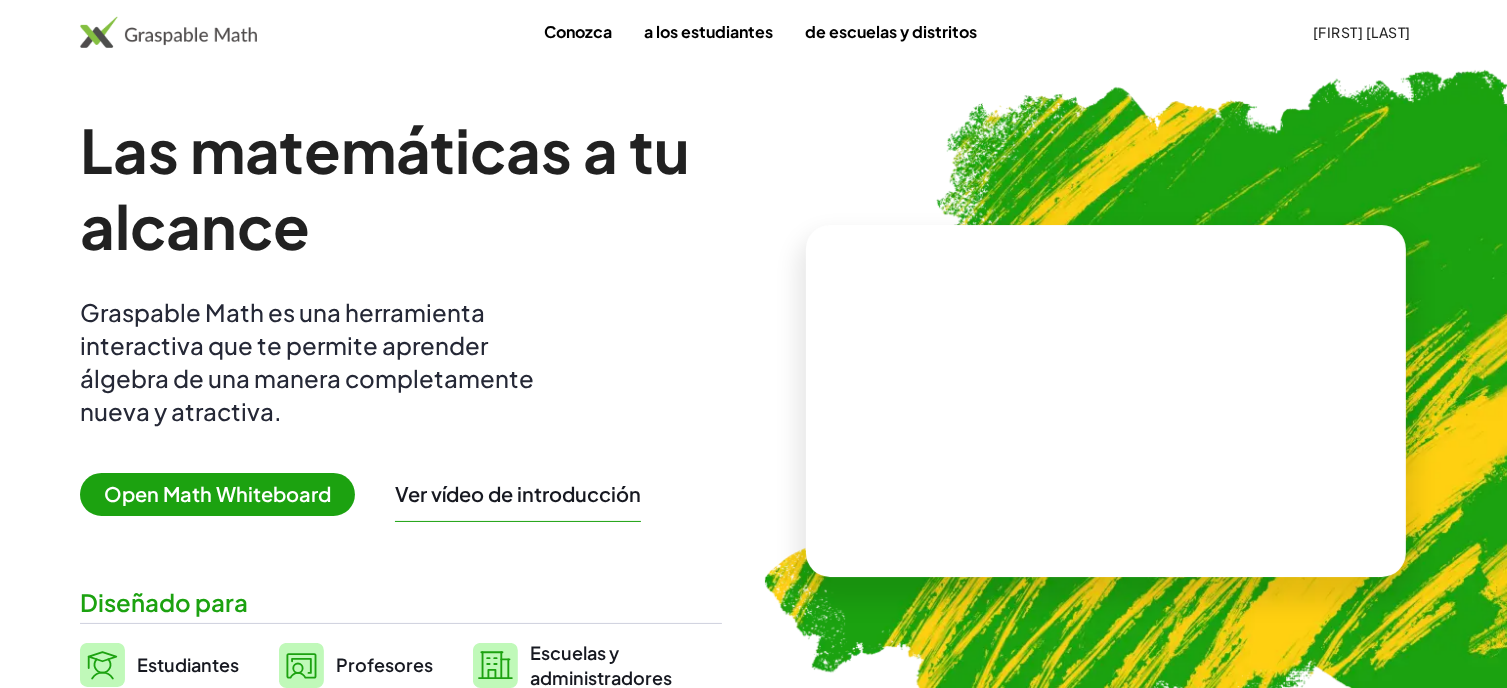 scroll, scrollTop: 0, scrollLeft: 0, axis: both 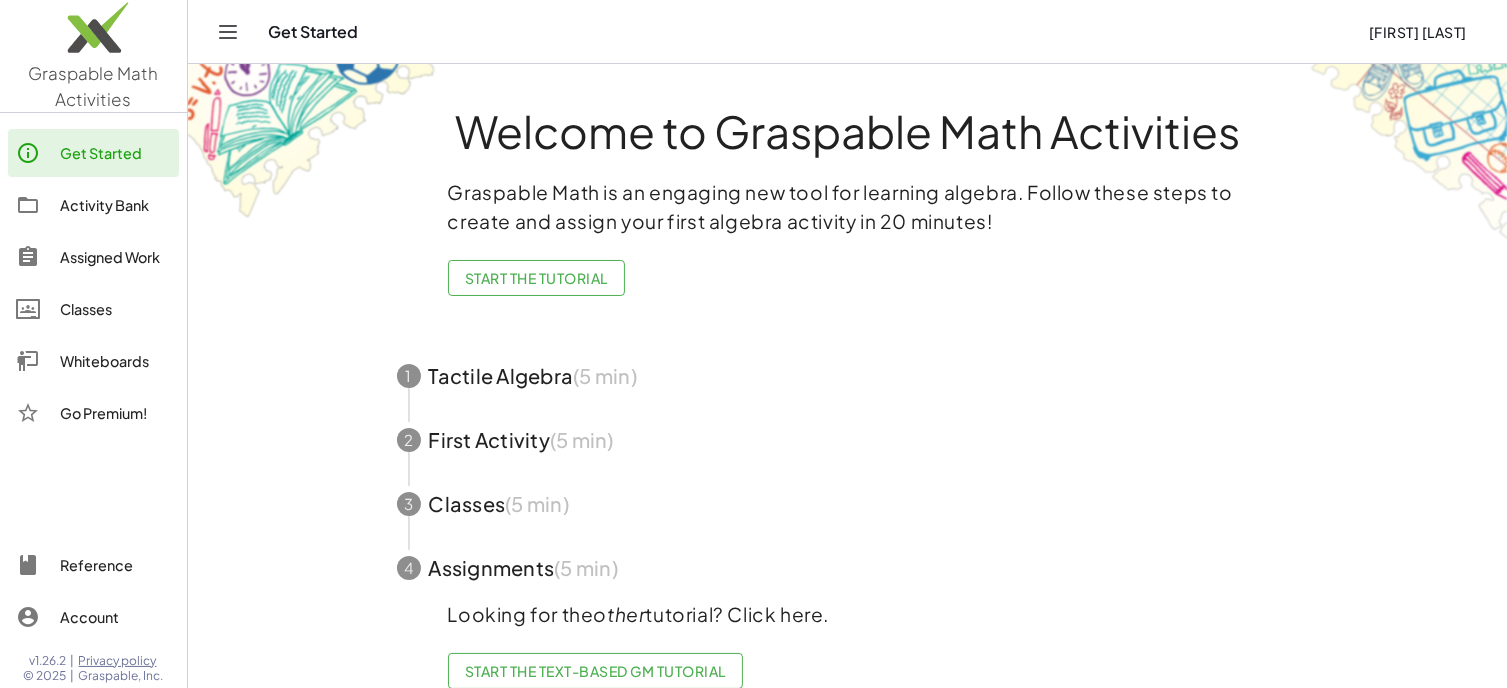 click 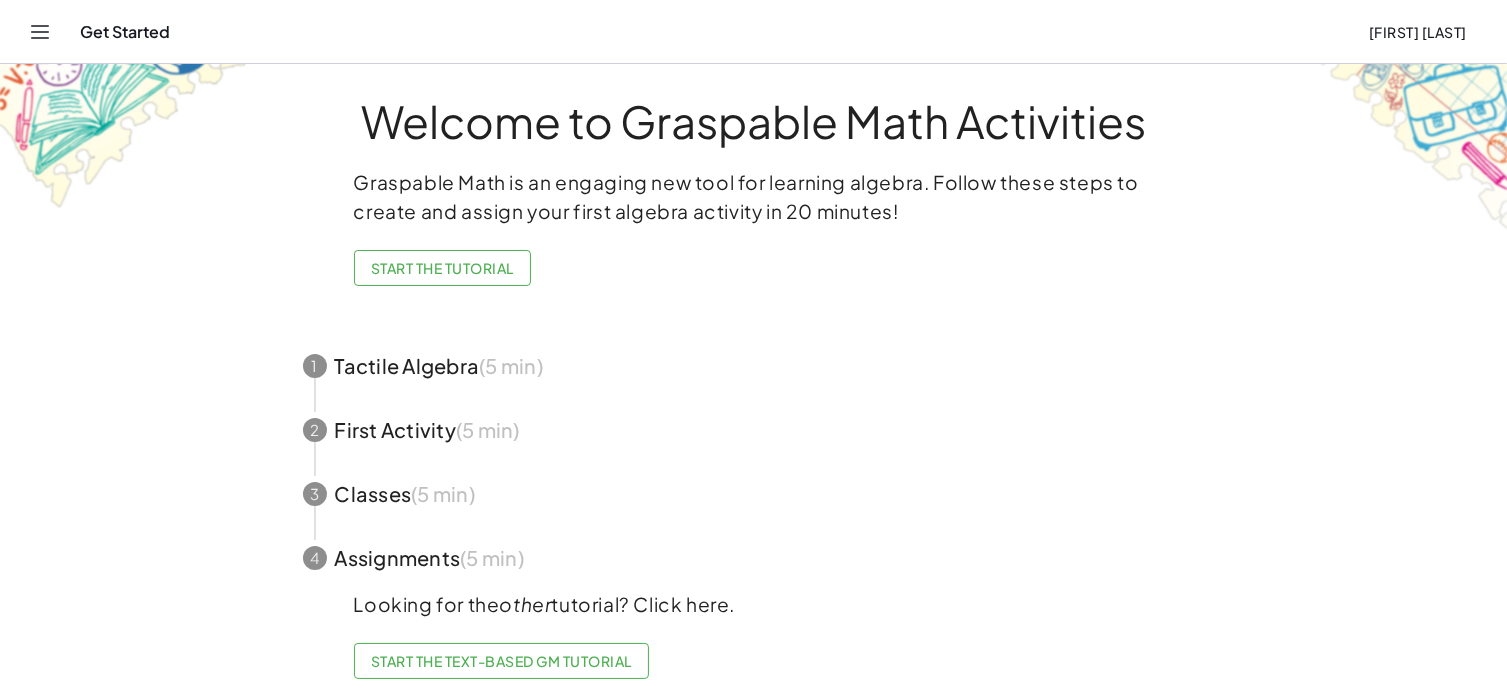 scroll, scrollTop: 28, scrollLeft: 0, axis: vertical 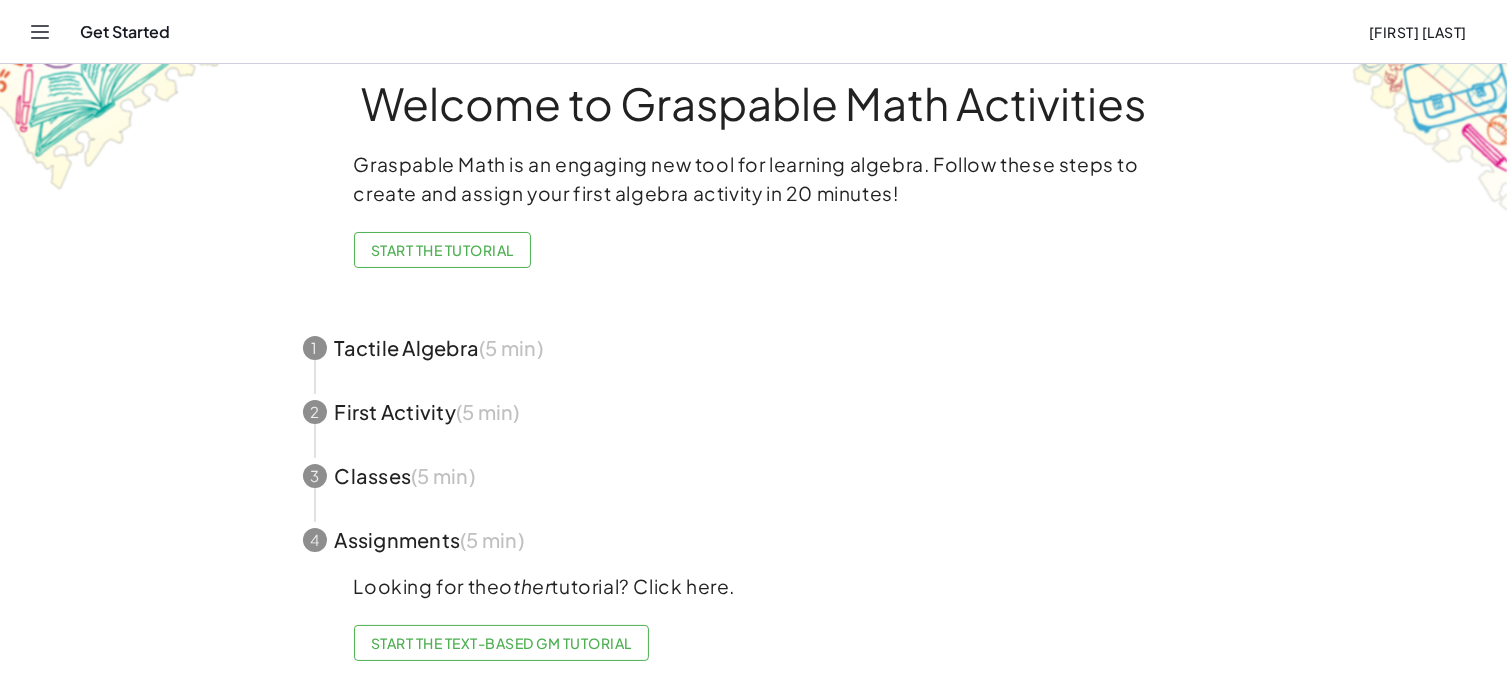 click 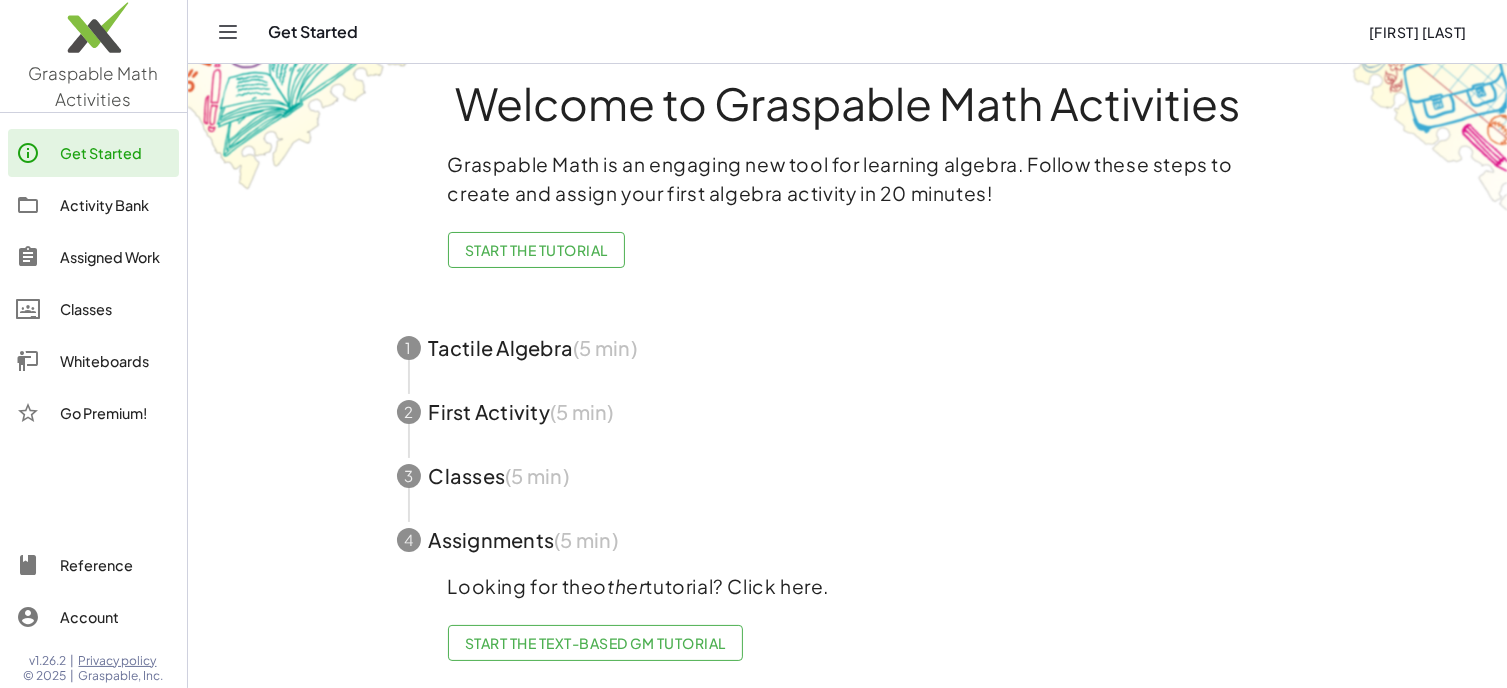 click on "Classes" 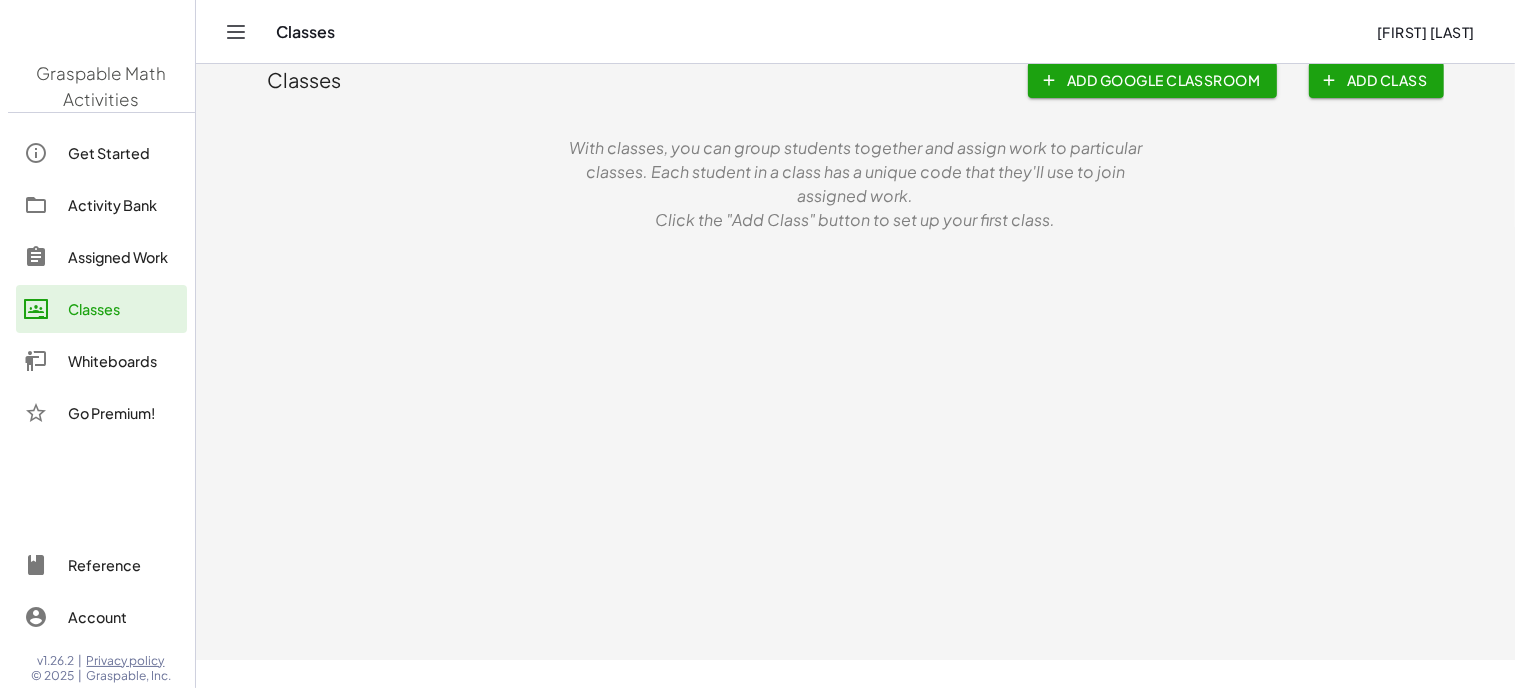 scroll, scrollTop: 0, scrollLeft: 0, axis: both 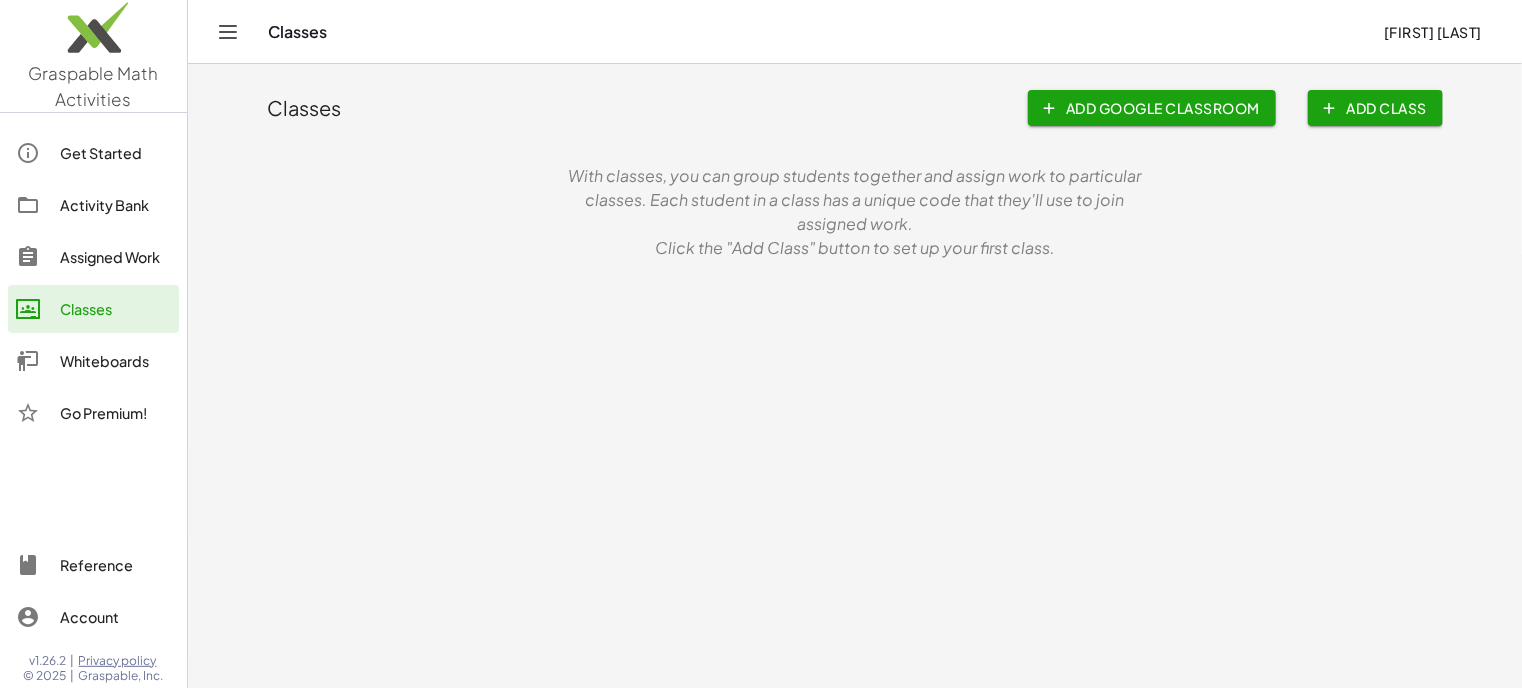 click on "Whiteboards" 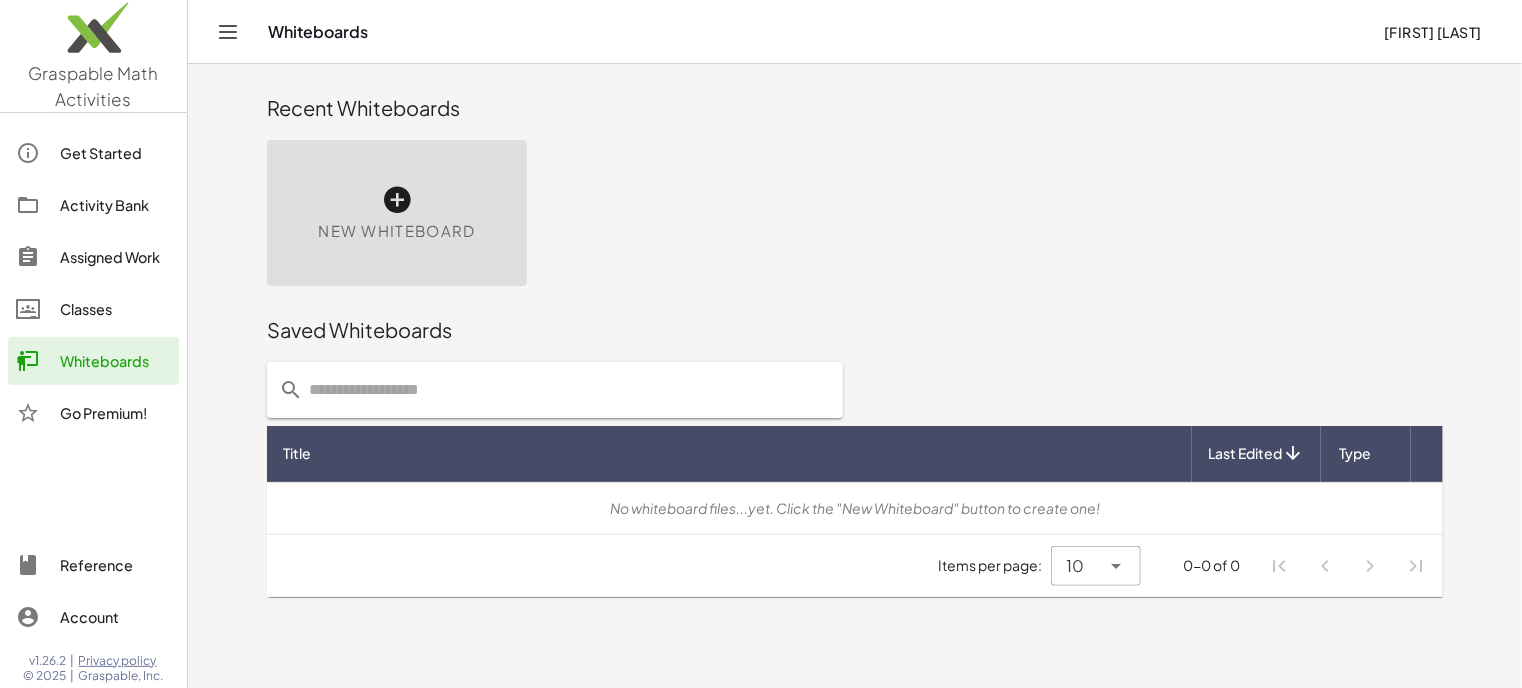 click at bounding box center (397, 200) 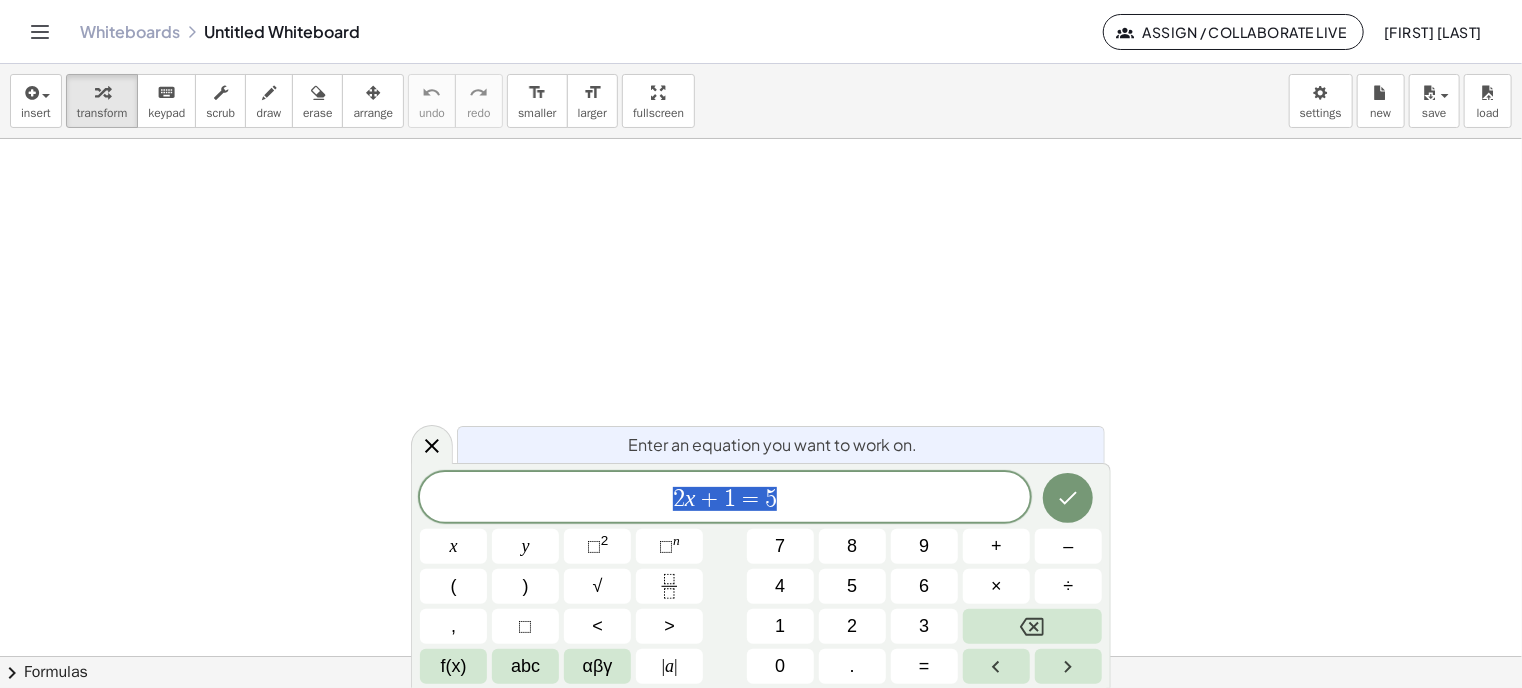 drag, startPoint x: 806, startPoint y: 503, endPoint x: 603, endPoint y: 502, distance: 203.00246 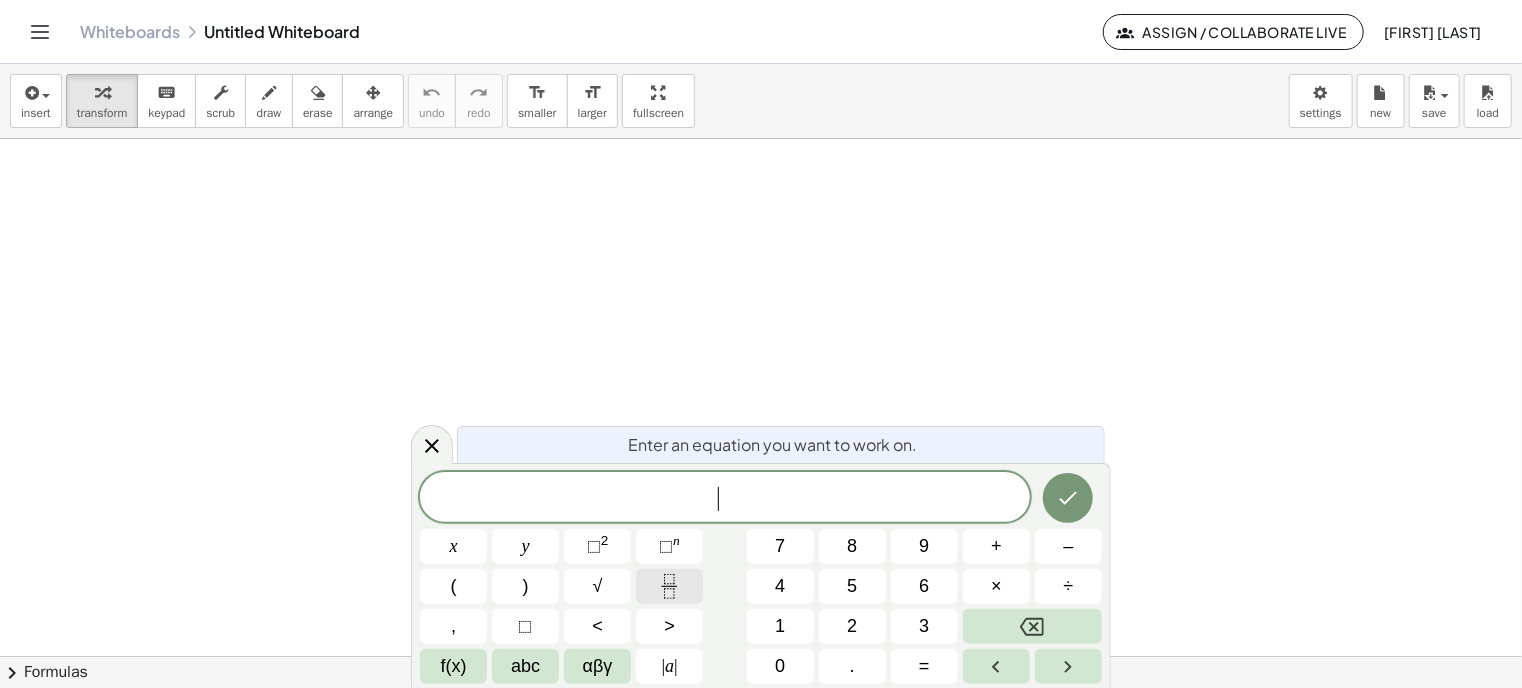 click at bounding box center (669, 586) 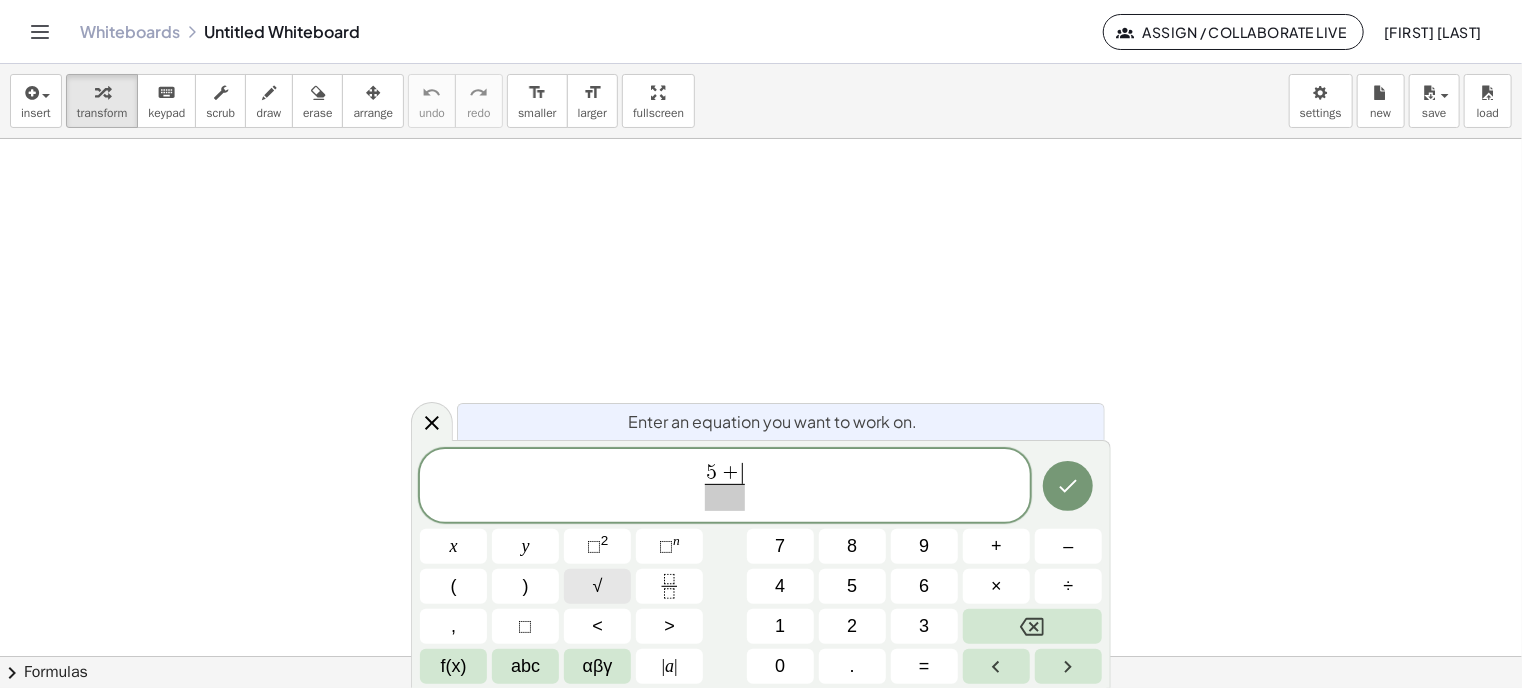 click on "√" at bounding box center (597, 586) 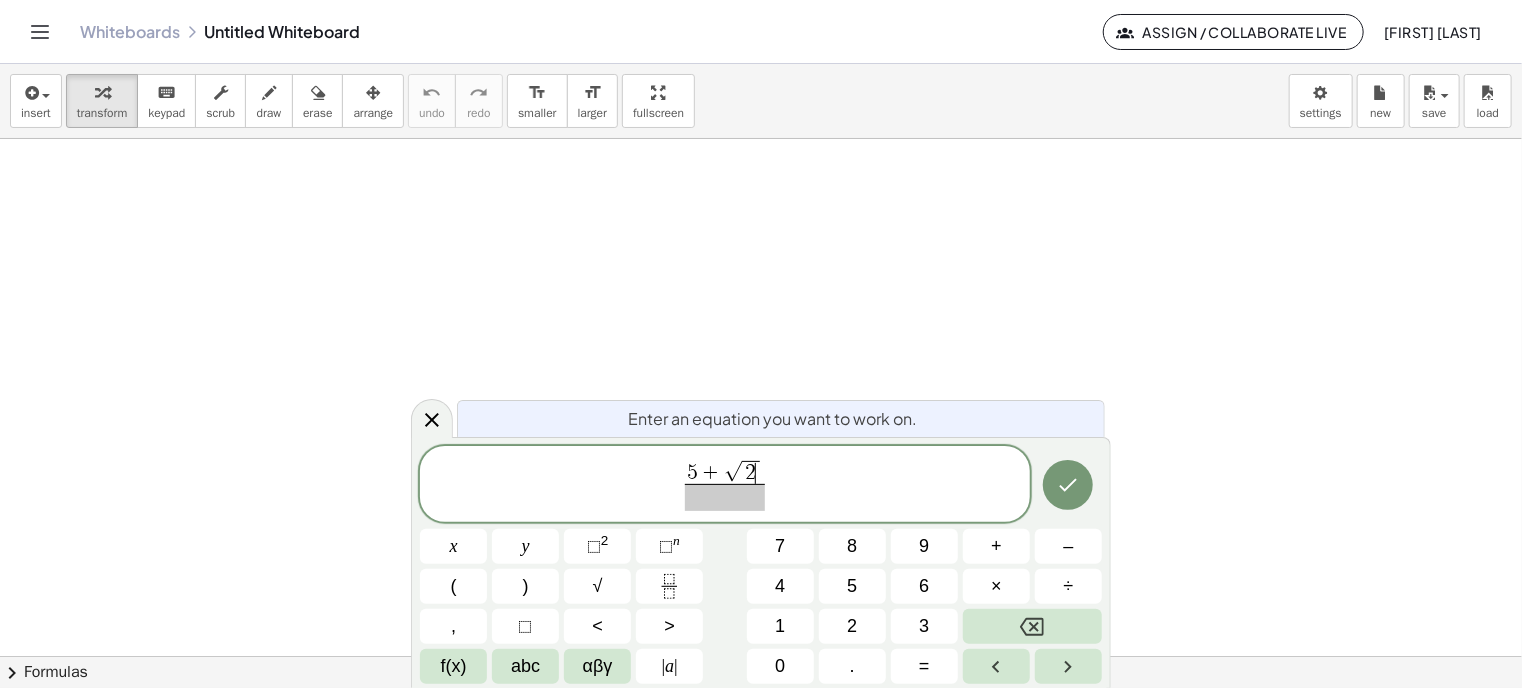 click at bounding box center (725, 497) 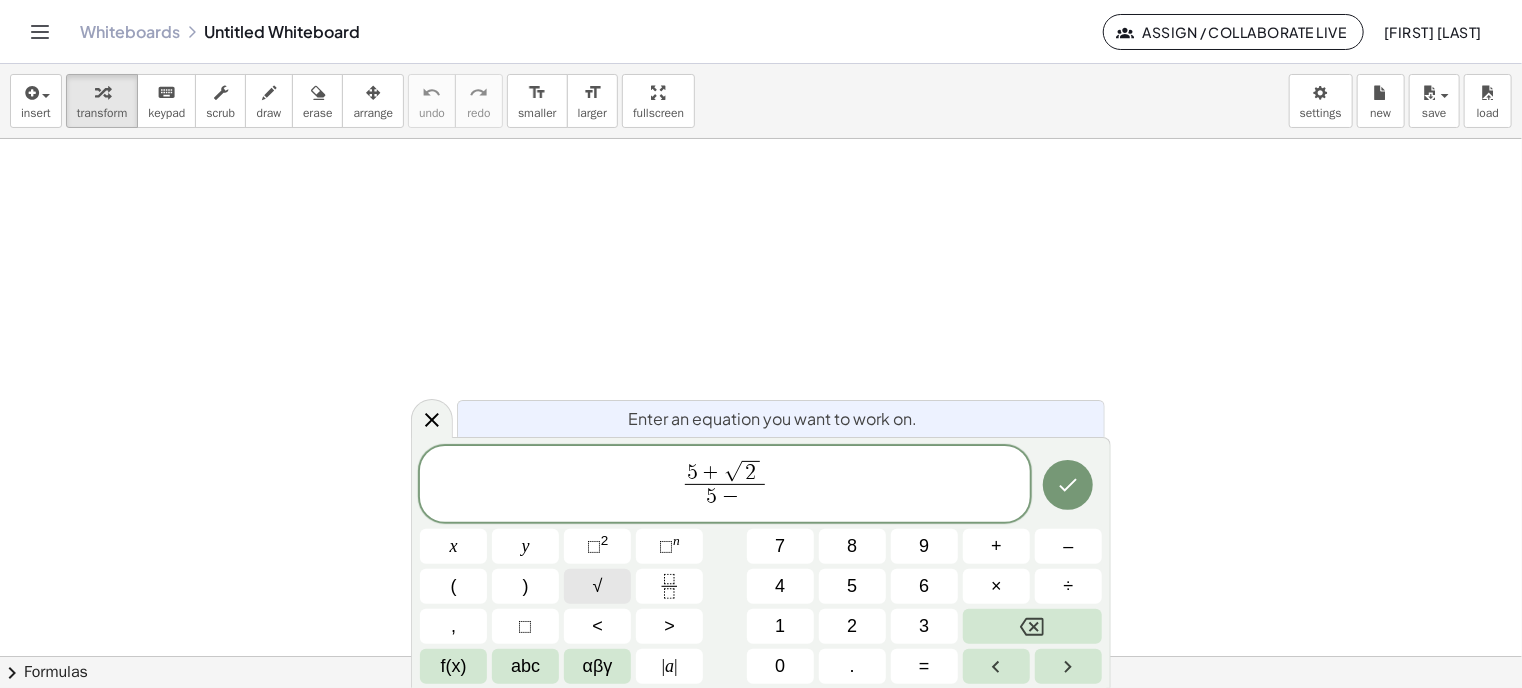 click on "√" at bounding box center [597, 586] 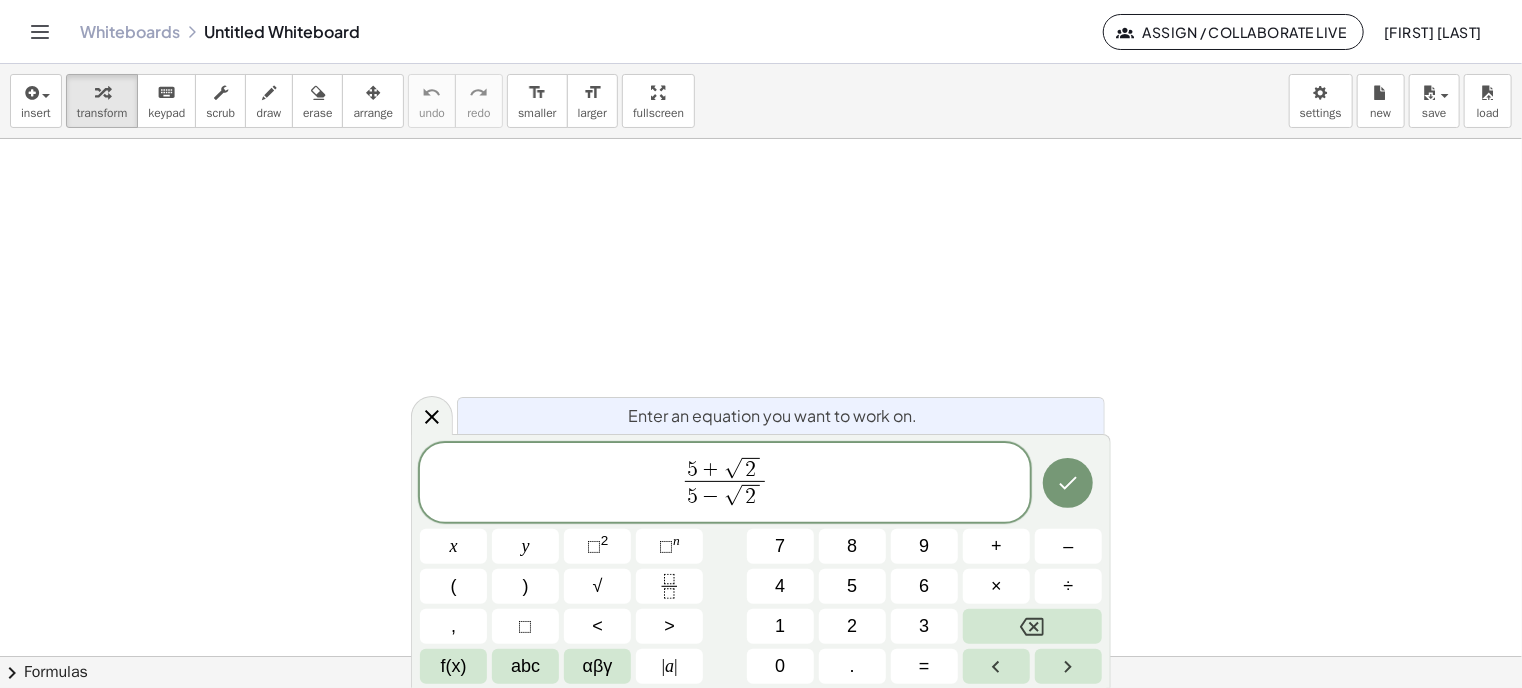 click on "5 + √ 2 5 − √ 2 ​ ​" at bounding box center (725, 484) 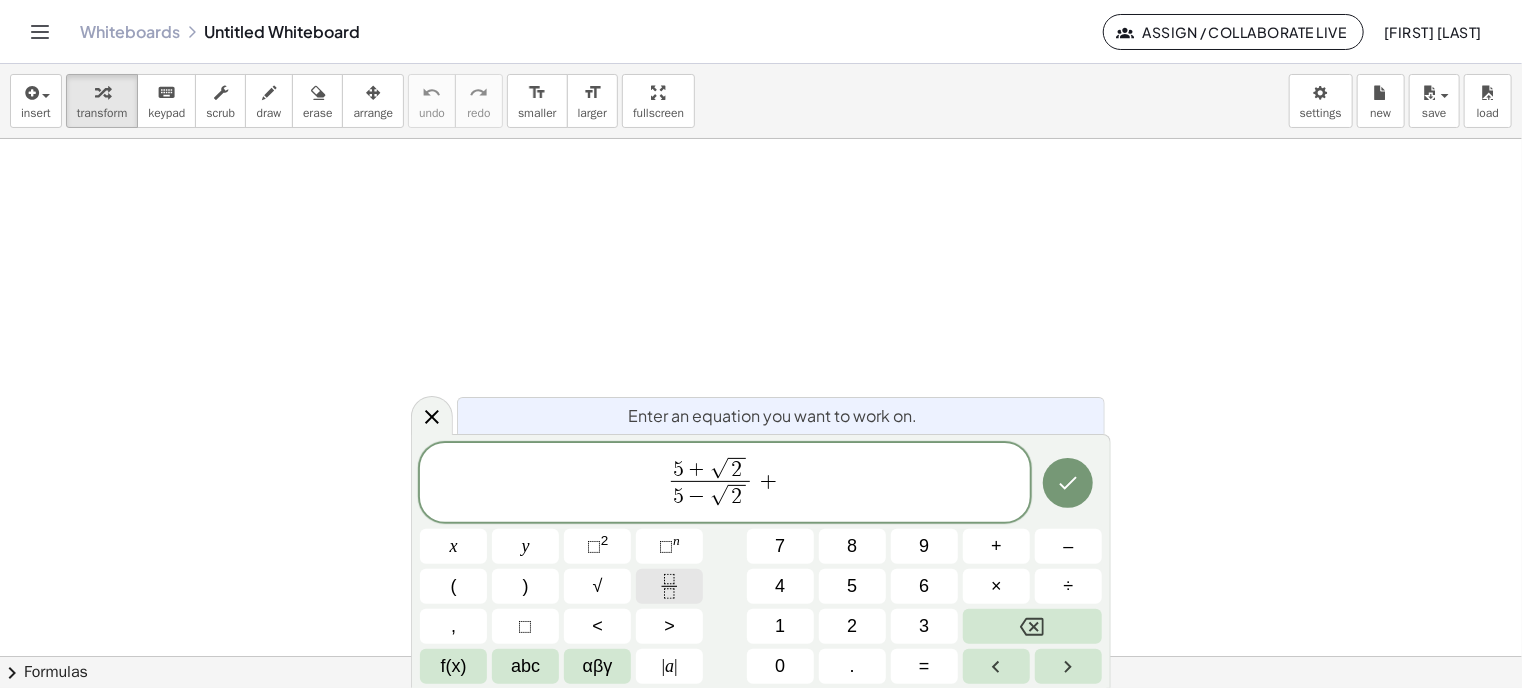 click 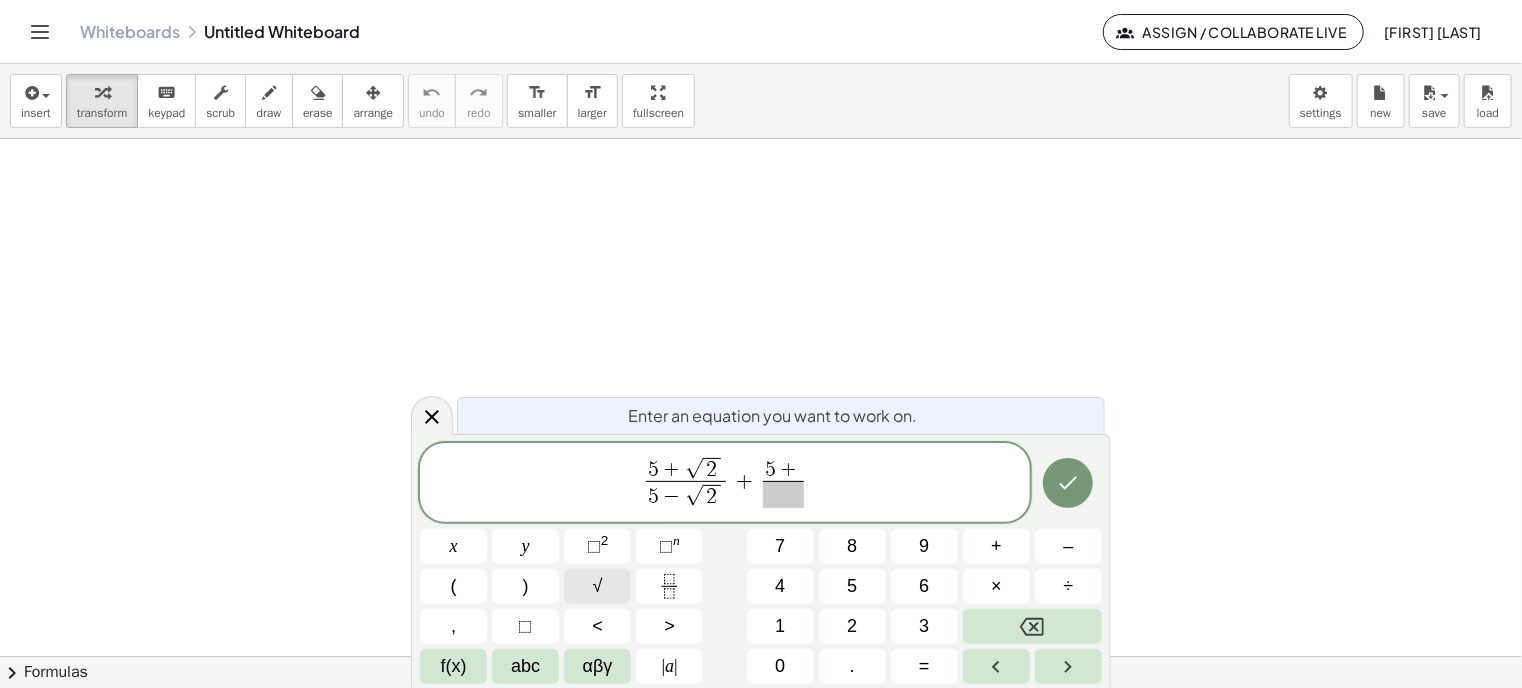 click on "√" at bounding box center [597, 586] 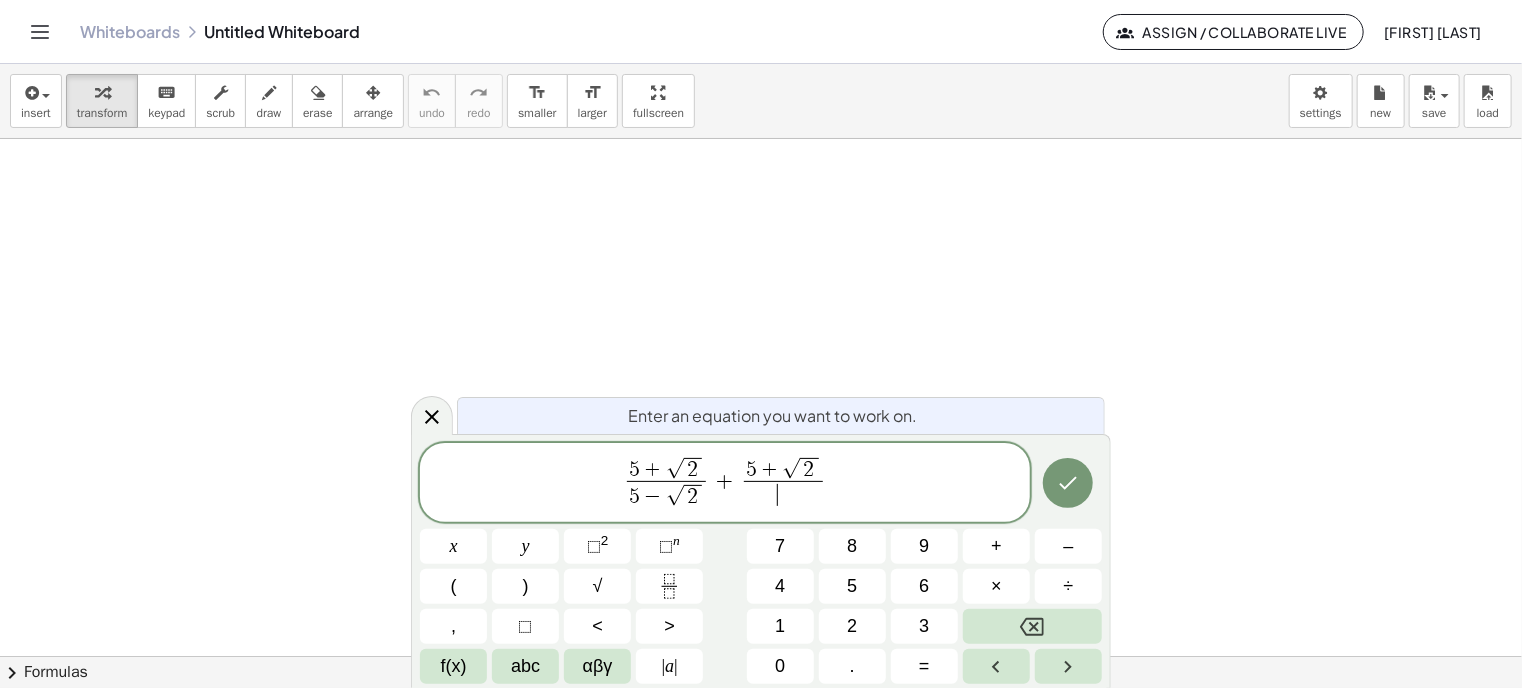 click on "​" at bounding box center [784, 494] 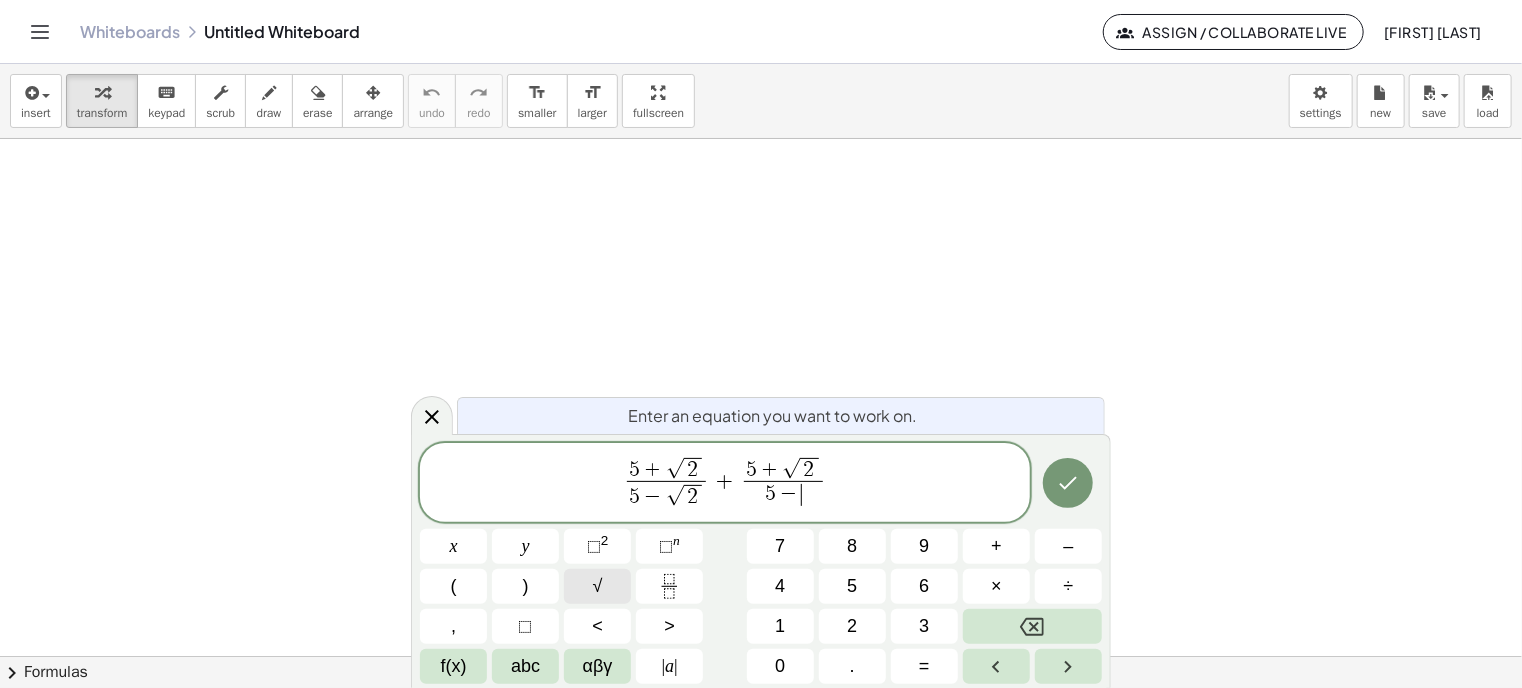 click on "√" at bounding box center (597, 586) 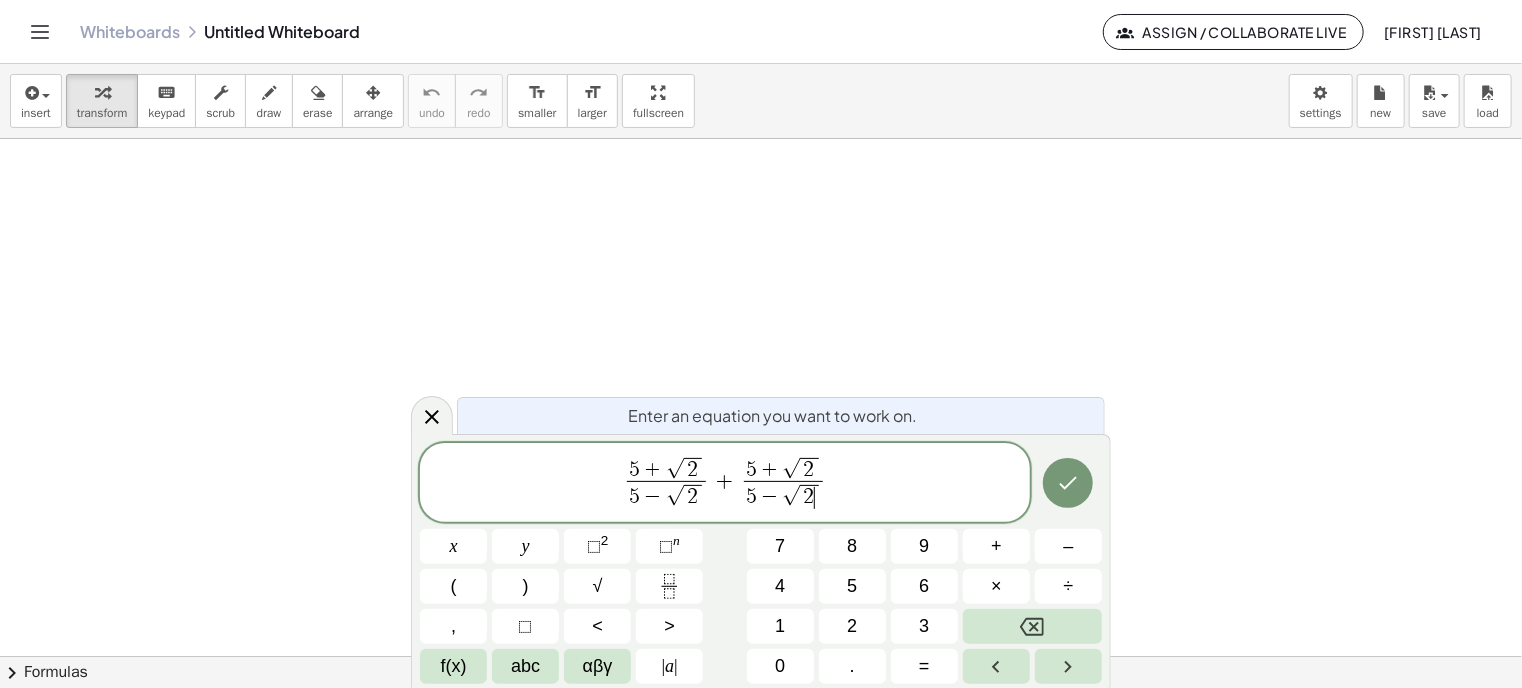 click on "5 + √ 2 5 − √ 2 ​ + 5 + √ 2 5 − √ 2 ​ ​" at bounding box center (725, 484) 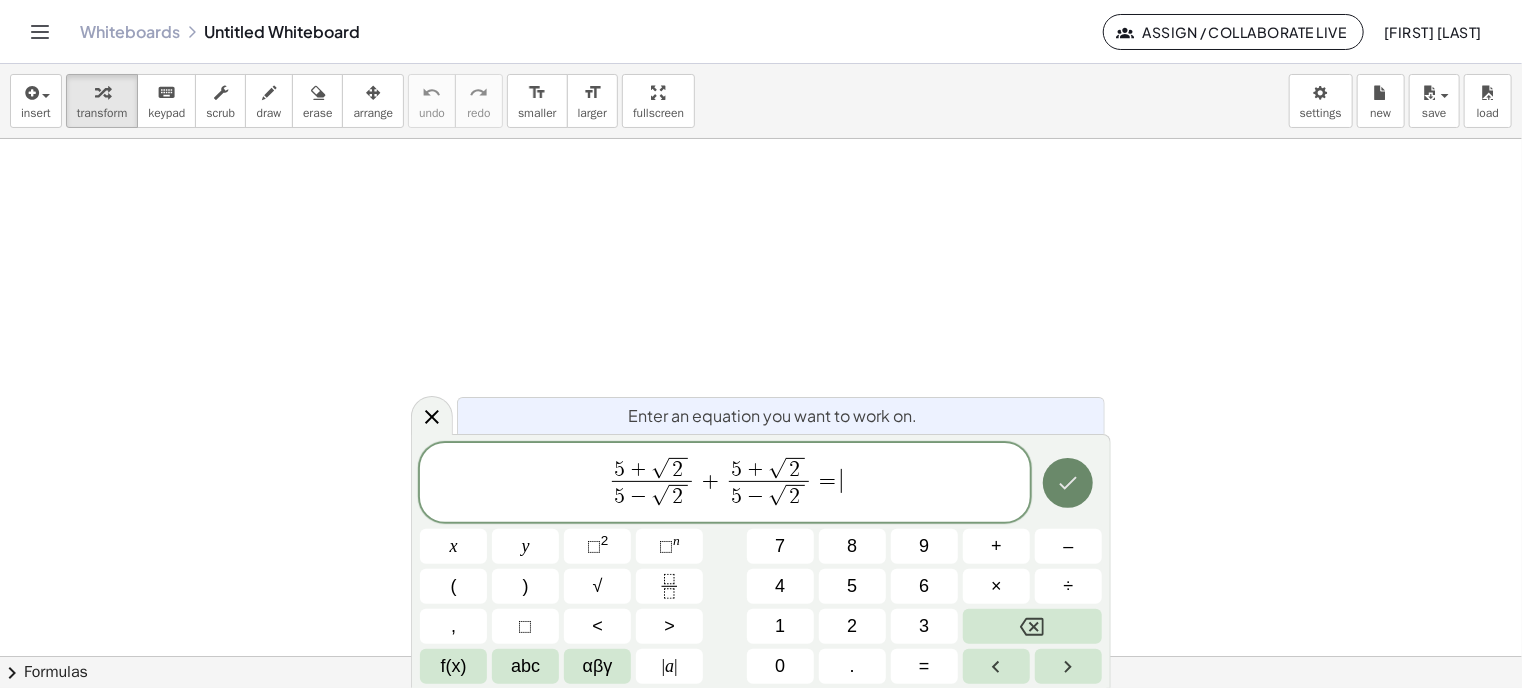 click at bounding box center (1068, 483) 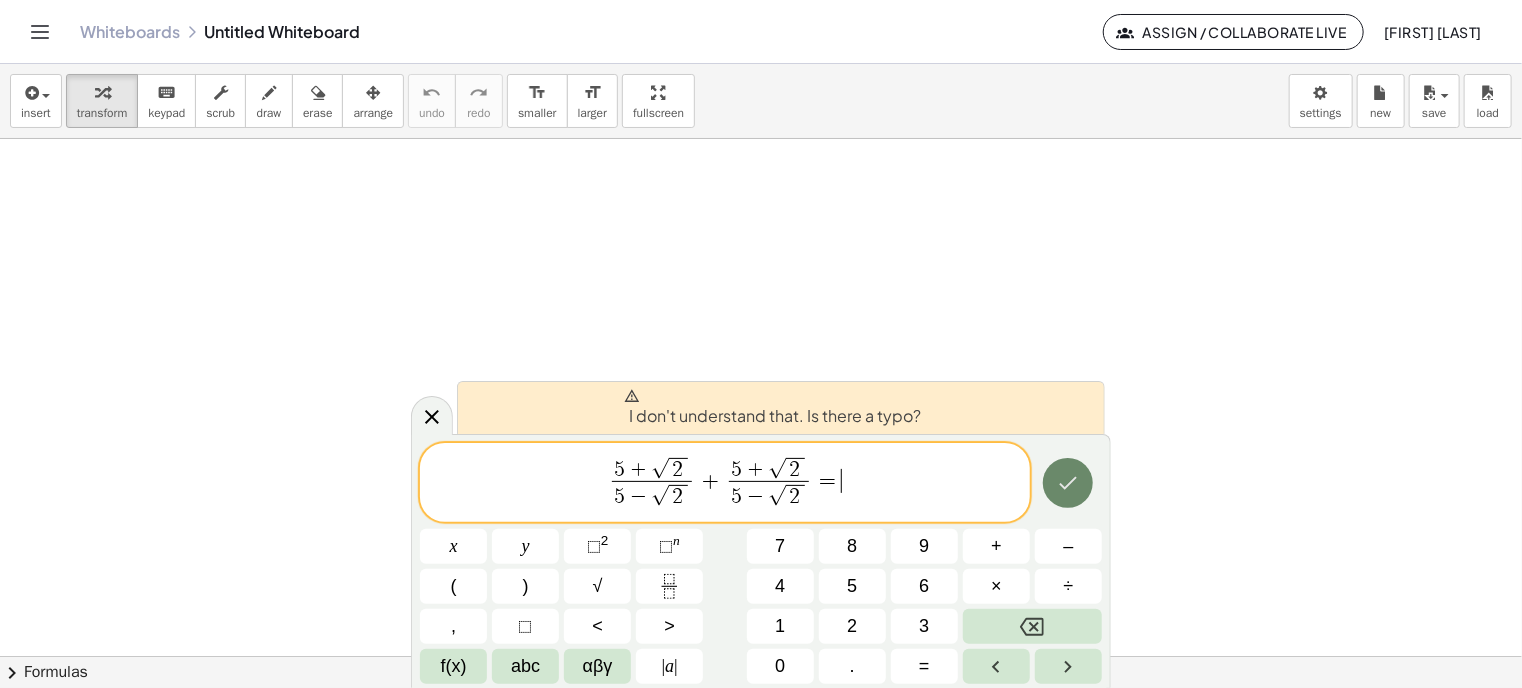 click 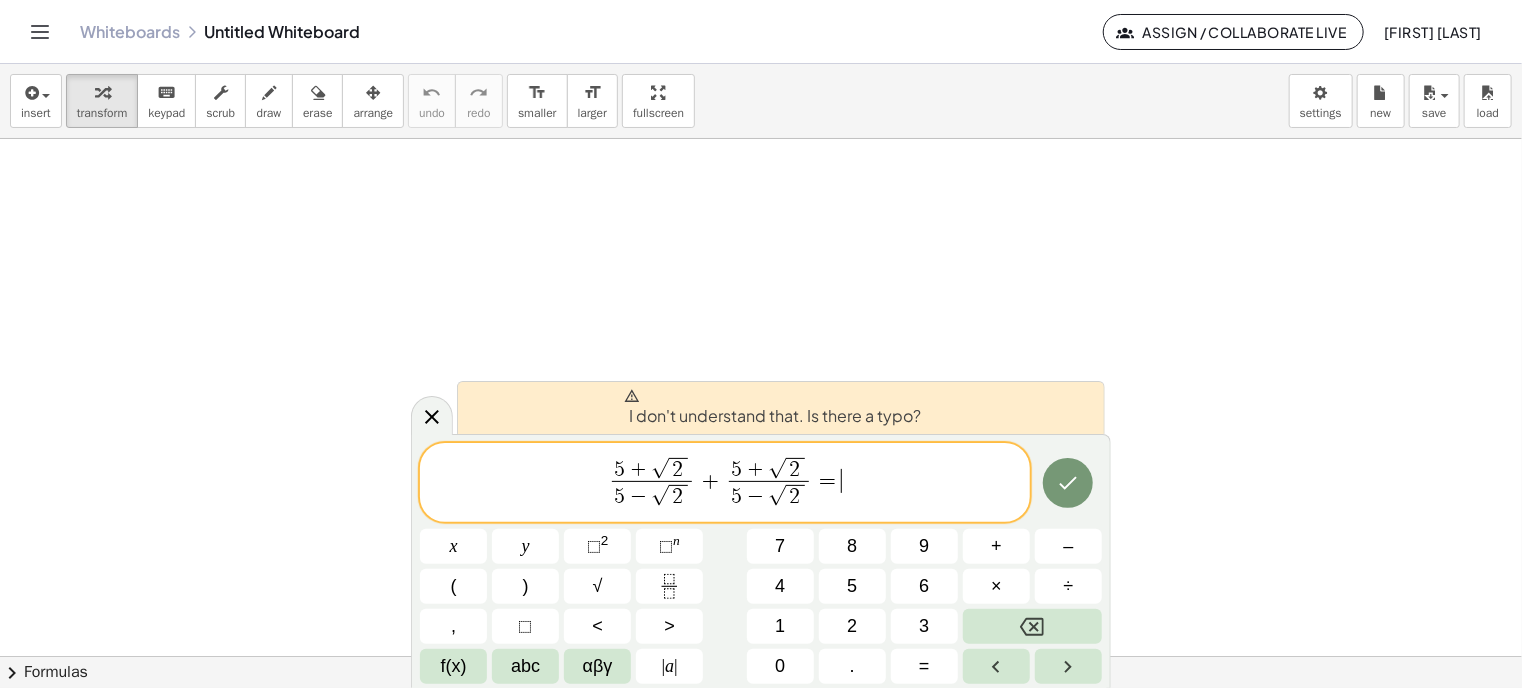 click on "+" at bounding box center (710, 481) 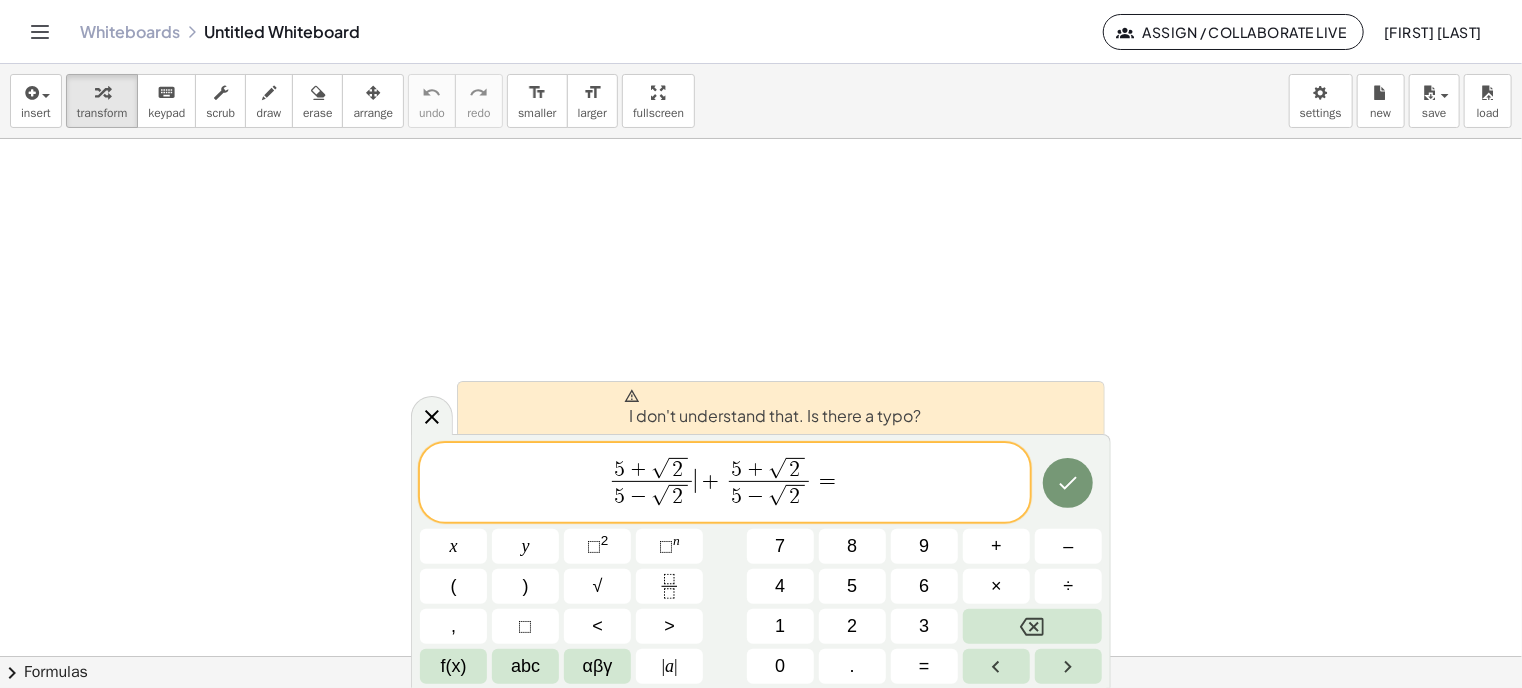 click on "+" at bounding box center (710, 481) 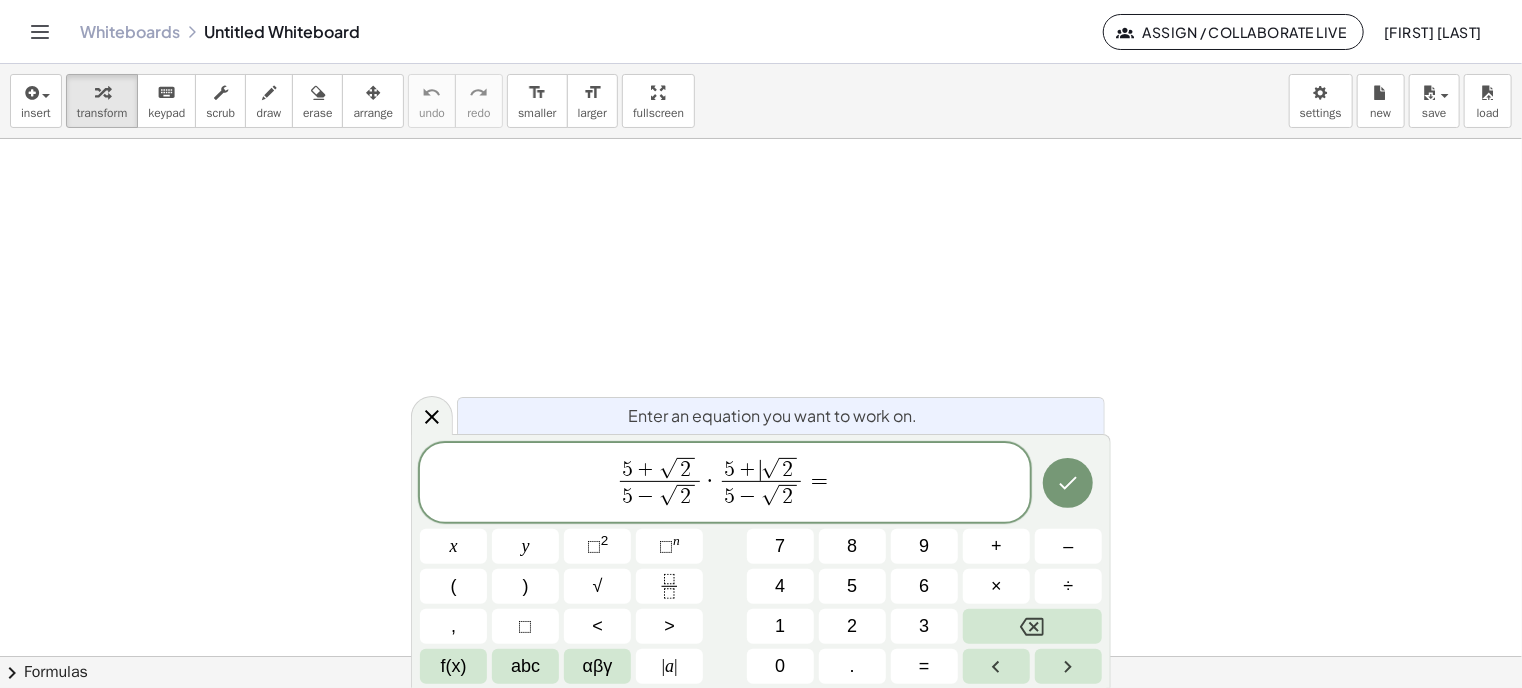 click on "+" at bounding box center [748, 471] 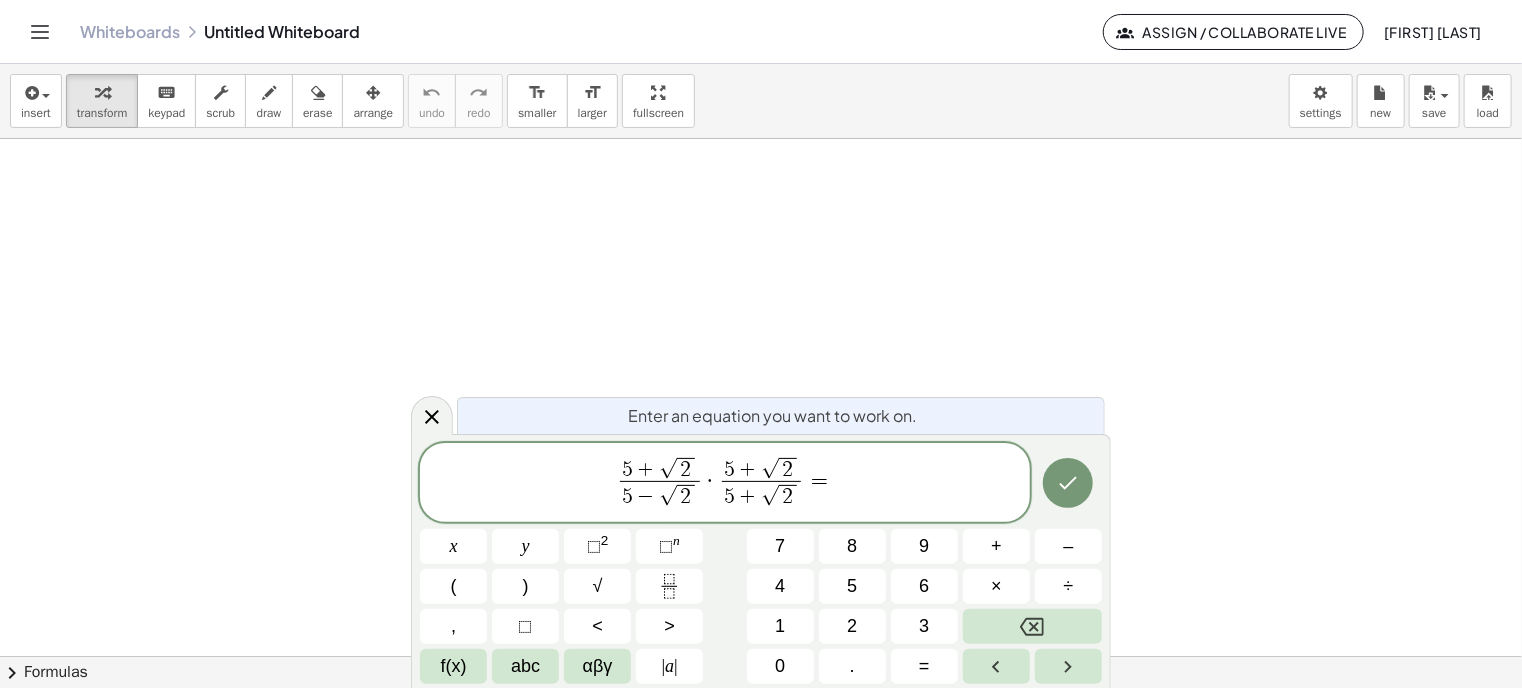 drag, startPoint x: 866, startPoint y: 486, endPoint x: 856, endPoint y: 490, distance: 10.770329 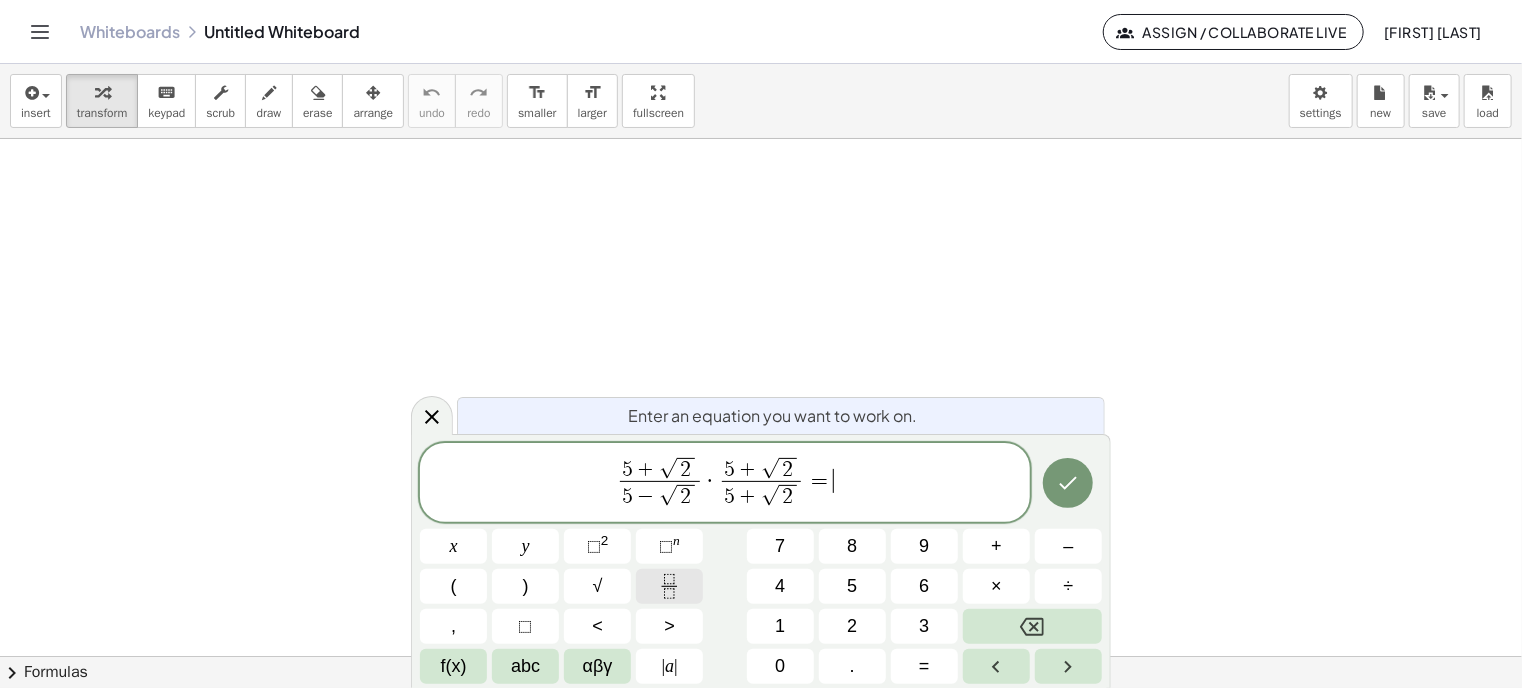 click at bounding box center [669, 586] 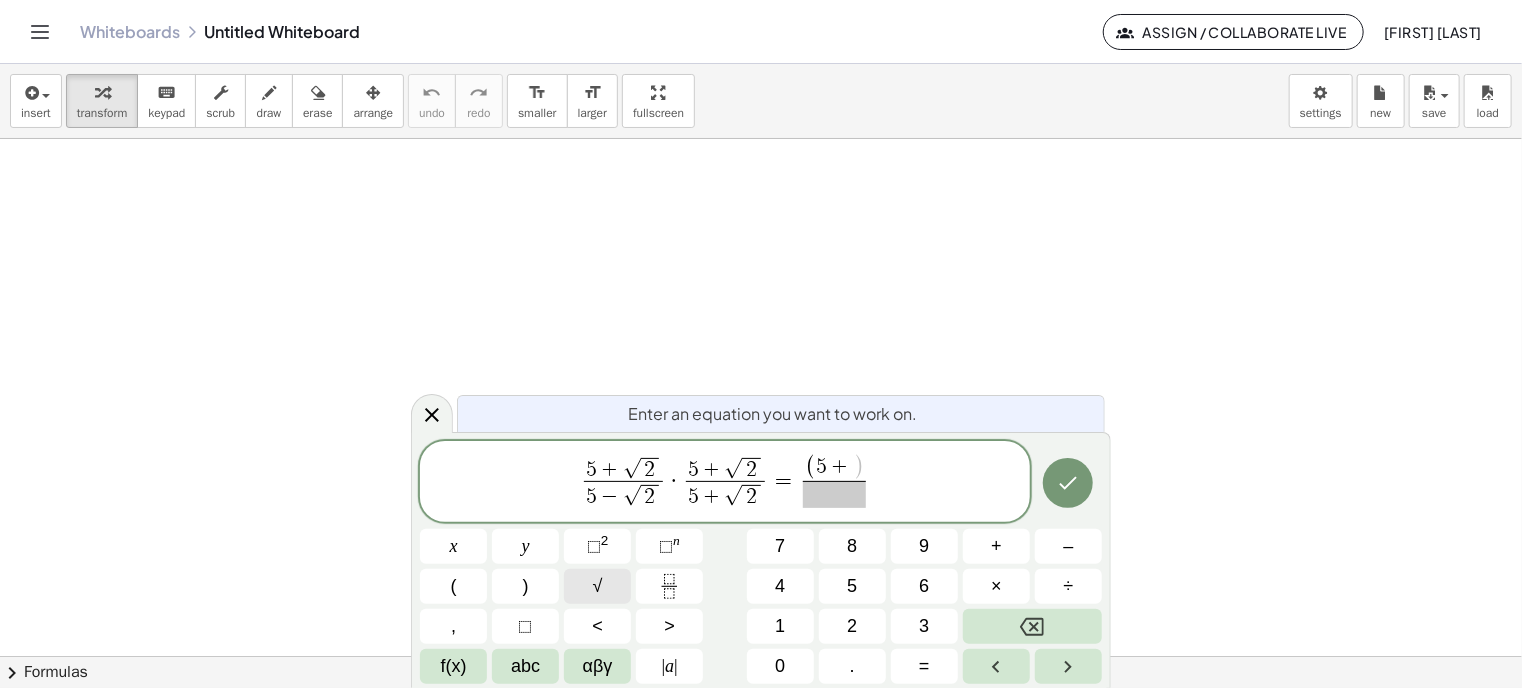 click on "√" at bounding box center (598, 586) 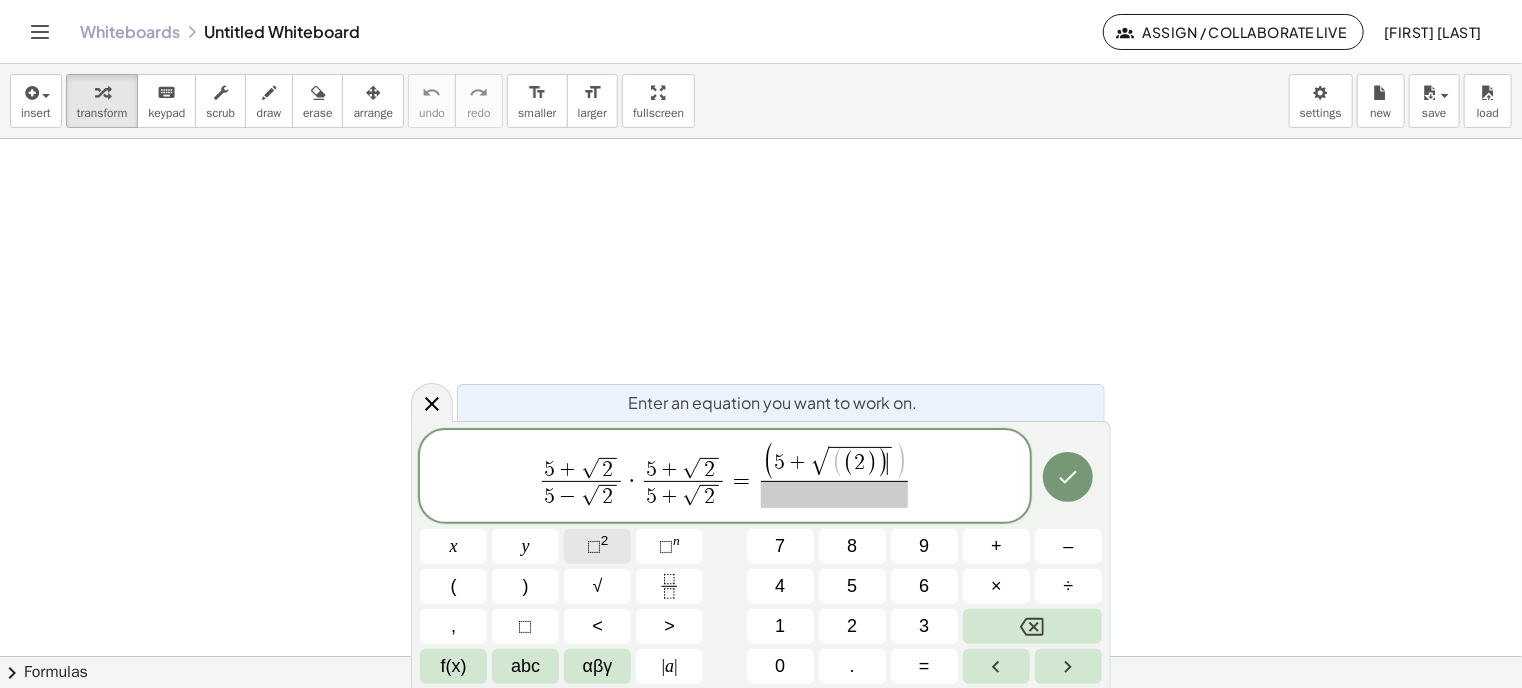 click on "2" at bounding box center (605, 540) 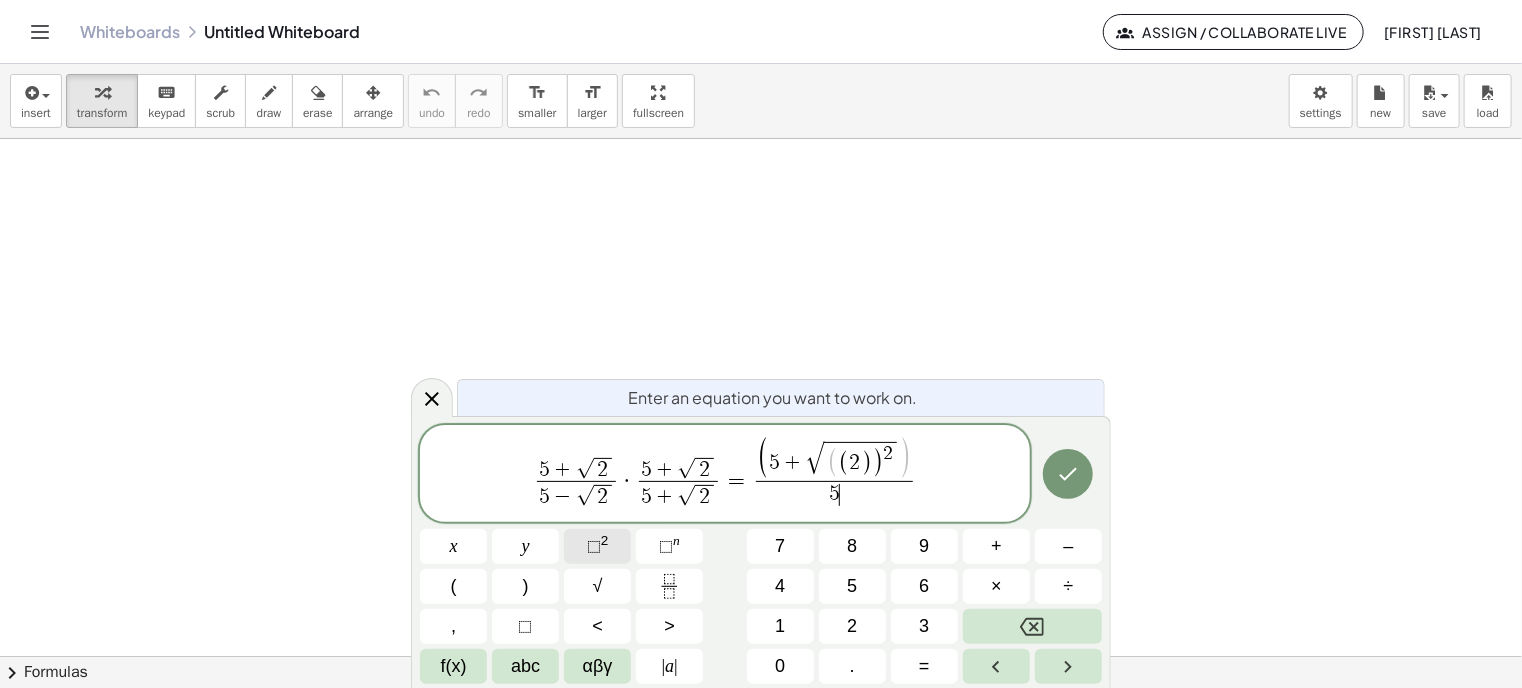 click on "⬚ 2" at bounding box center (597, 546) 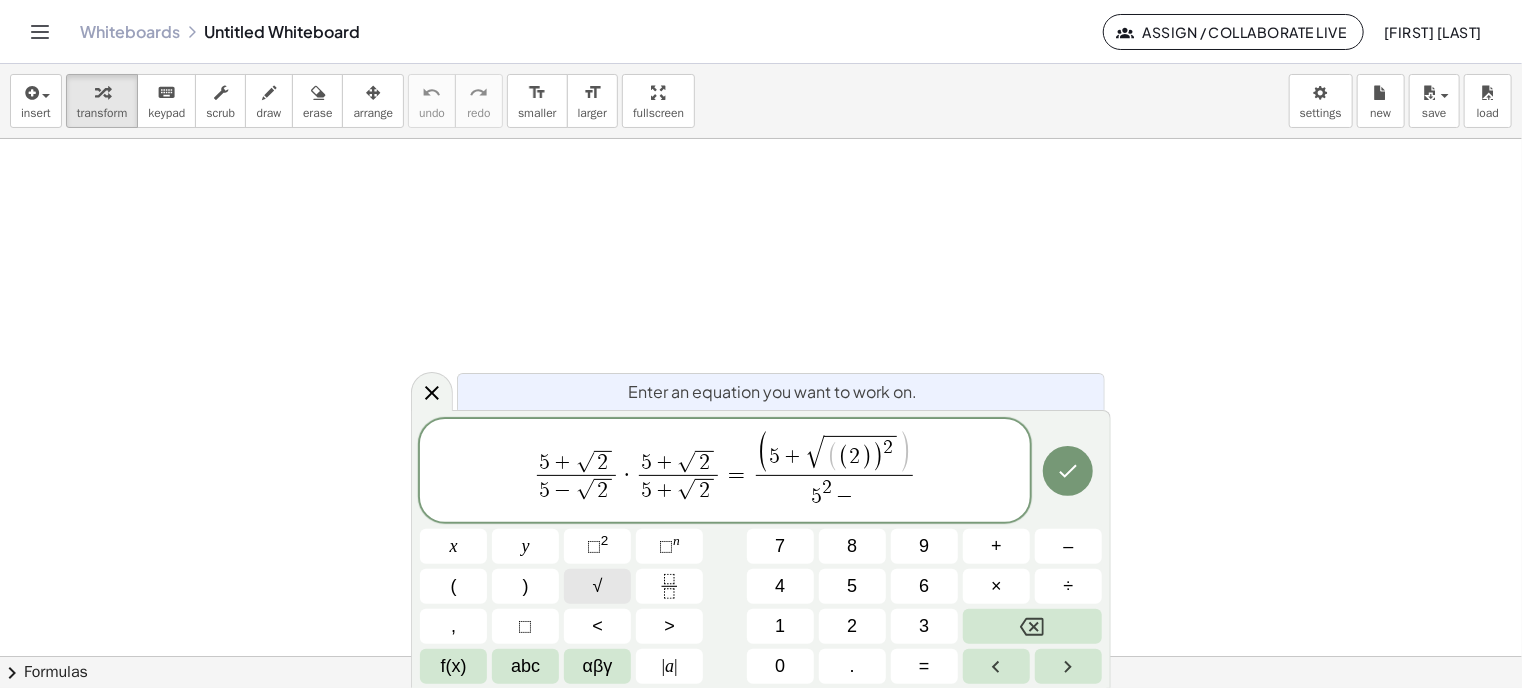 click on "√" at bounding box center (598, 586) 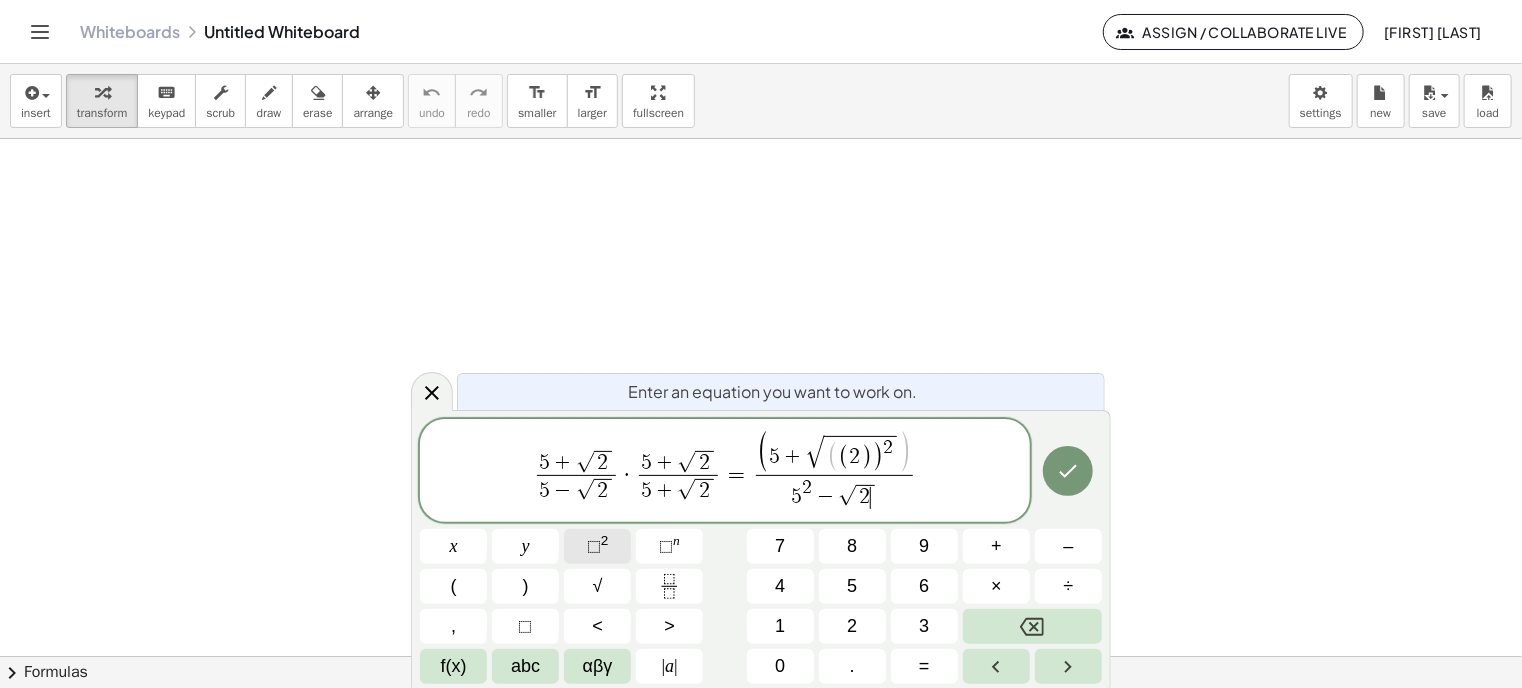 click on "⬚" at bounding box center (594, 546) 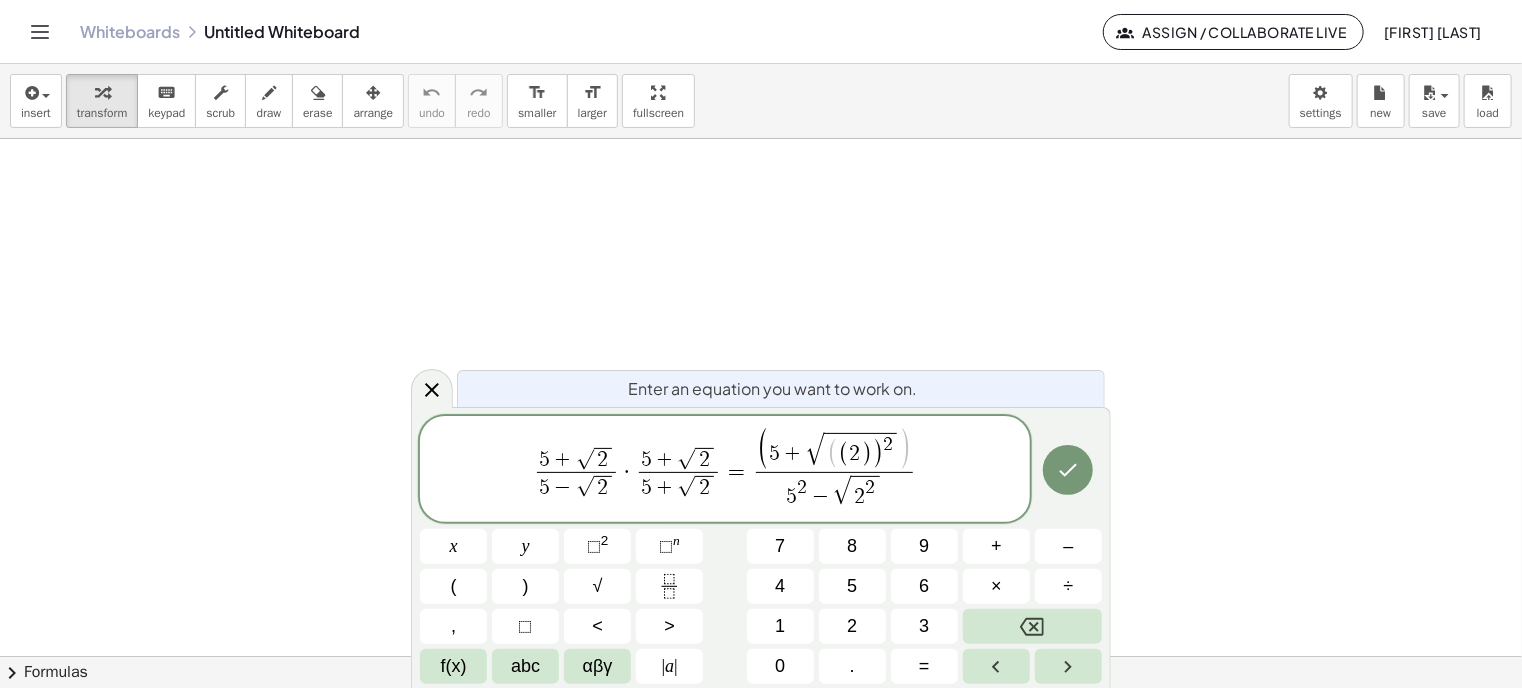 click on "5 + √ 2 5 − √ 2 ​ · 5 + √ 2 5 + √ 2 ​ = ( 5 + √ ( ( 2 ) ) 2 ) 5 2 − √ 2 2 ​ ​" at bounding box center (725, 470) 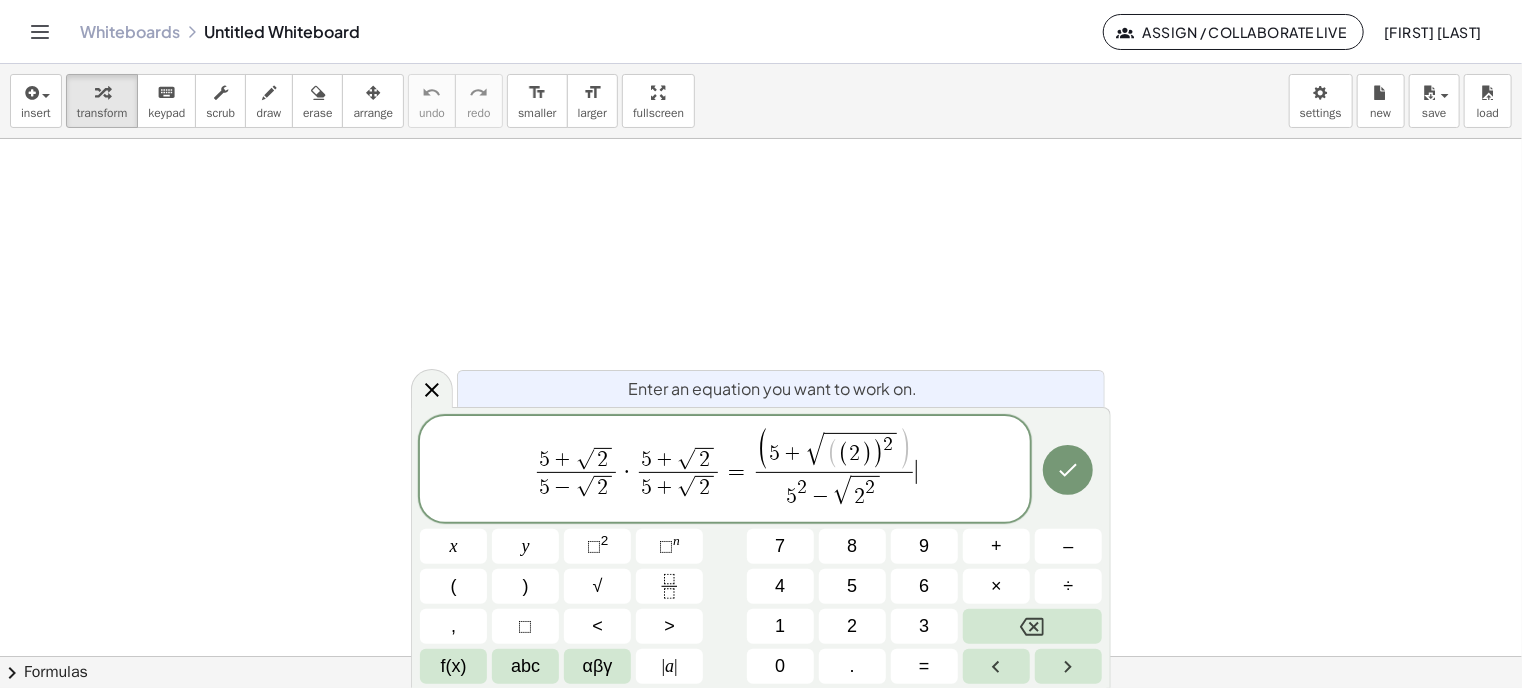 click on ")" at bounding box center [878, 454] 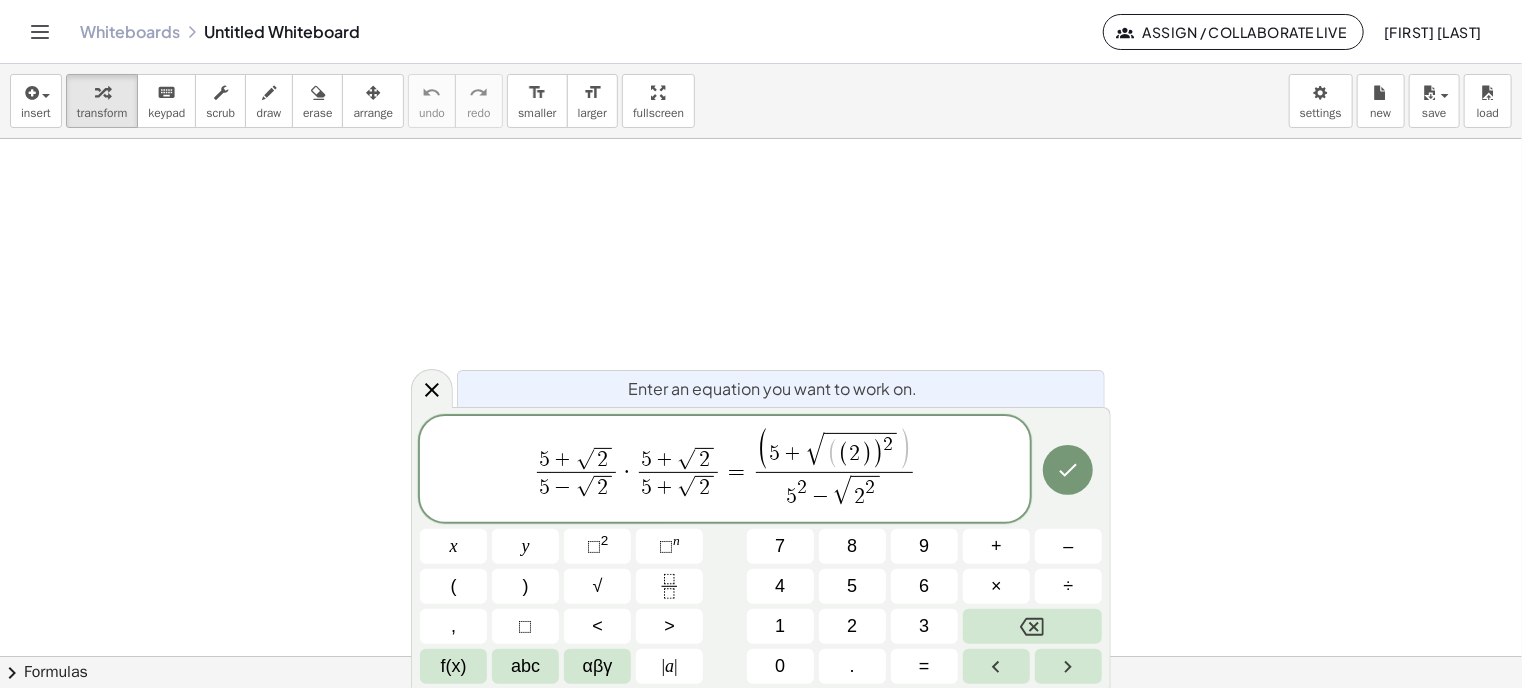 click on ")" at bounding box center (905, 450) 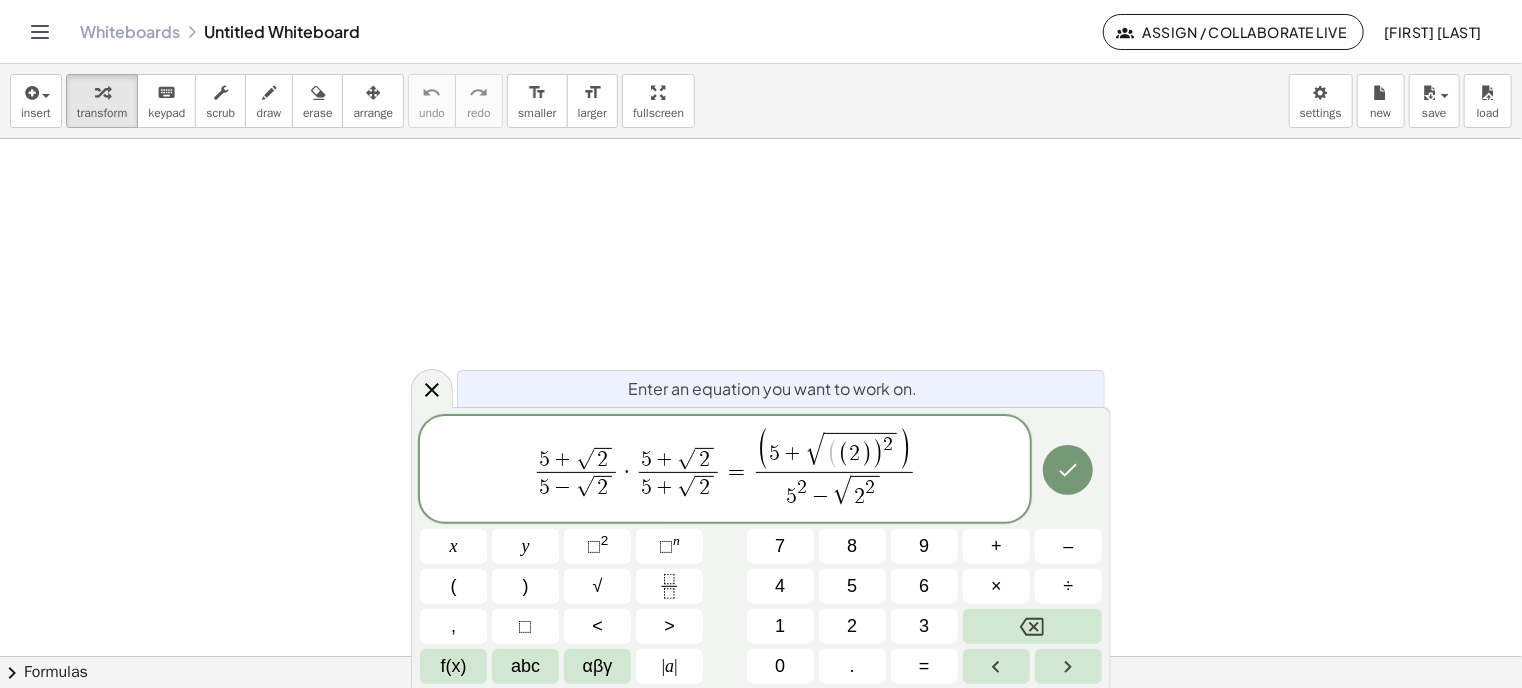 click on ")" at bounding box center [905, 450] 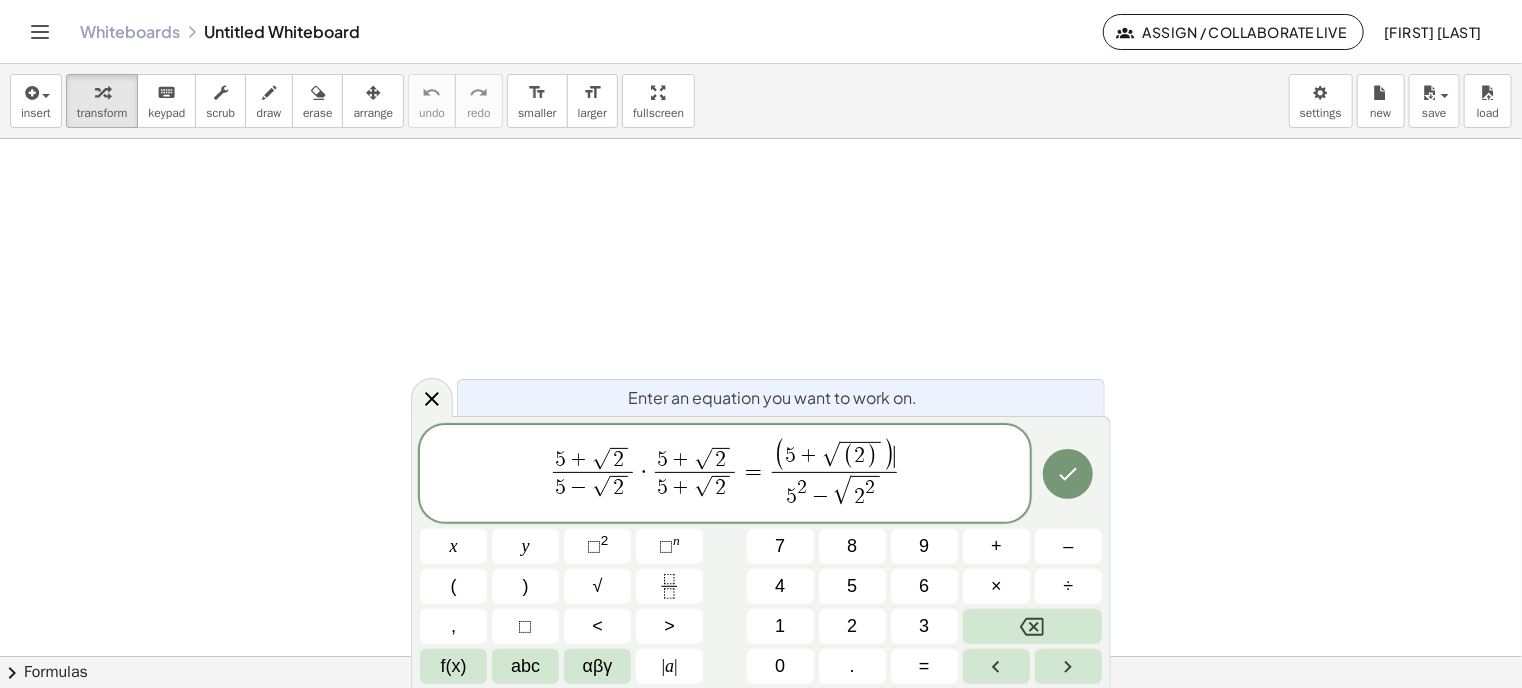 click on "( 5 + √ ( 2 ) ) ​" at bounding box center [834, 455] 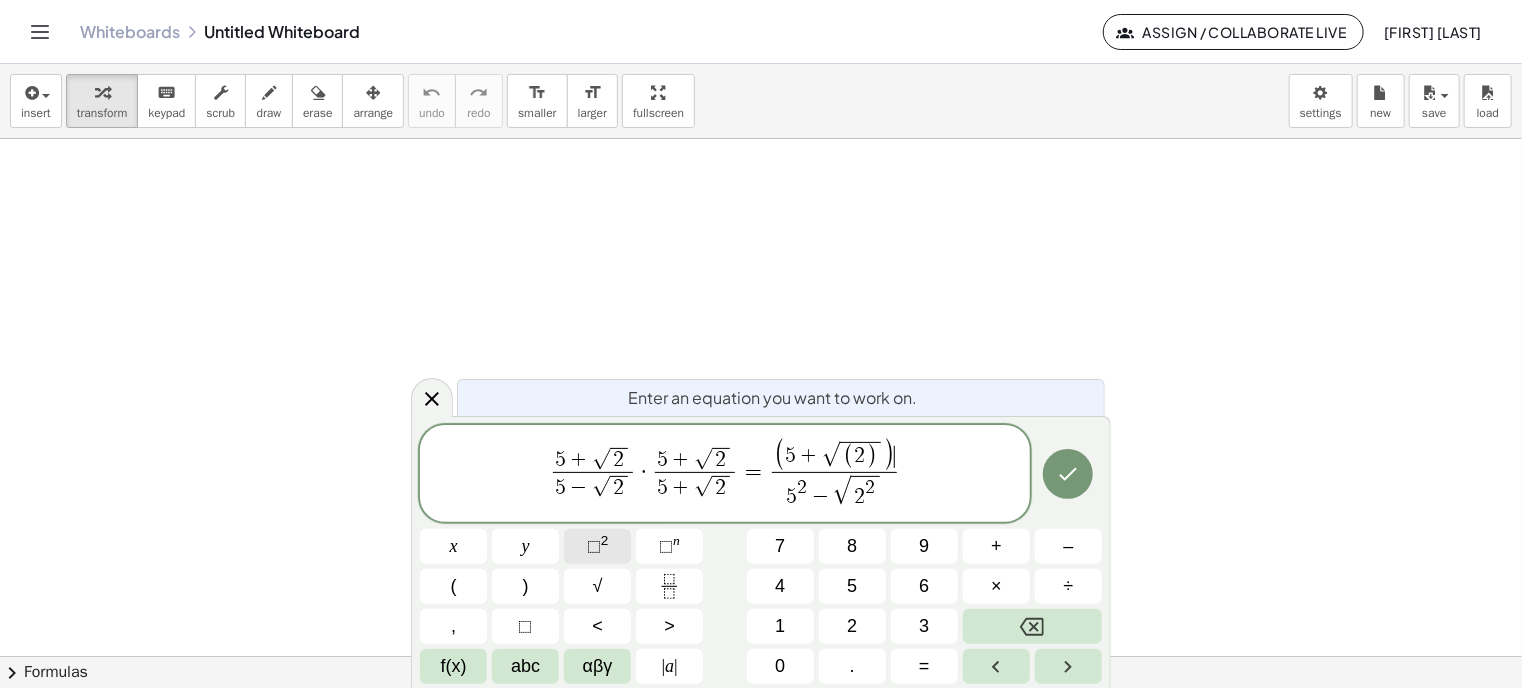 click on "⬚ 2" at bounding box center [597, 546] 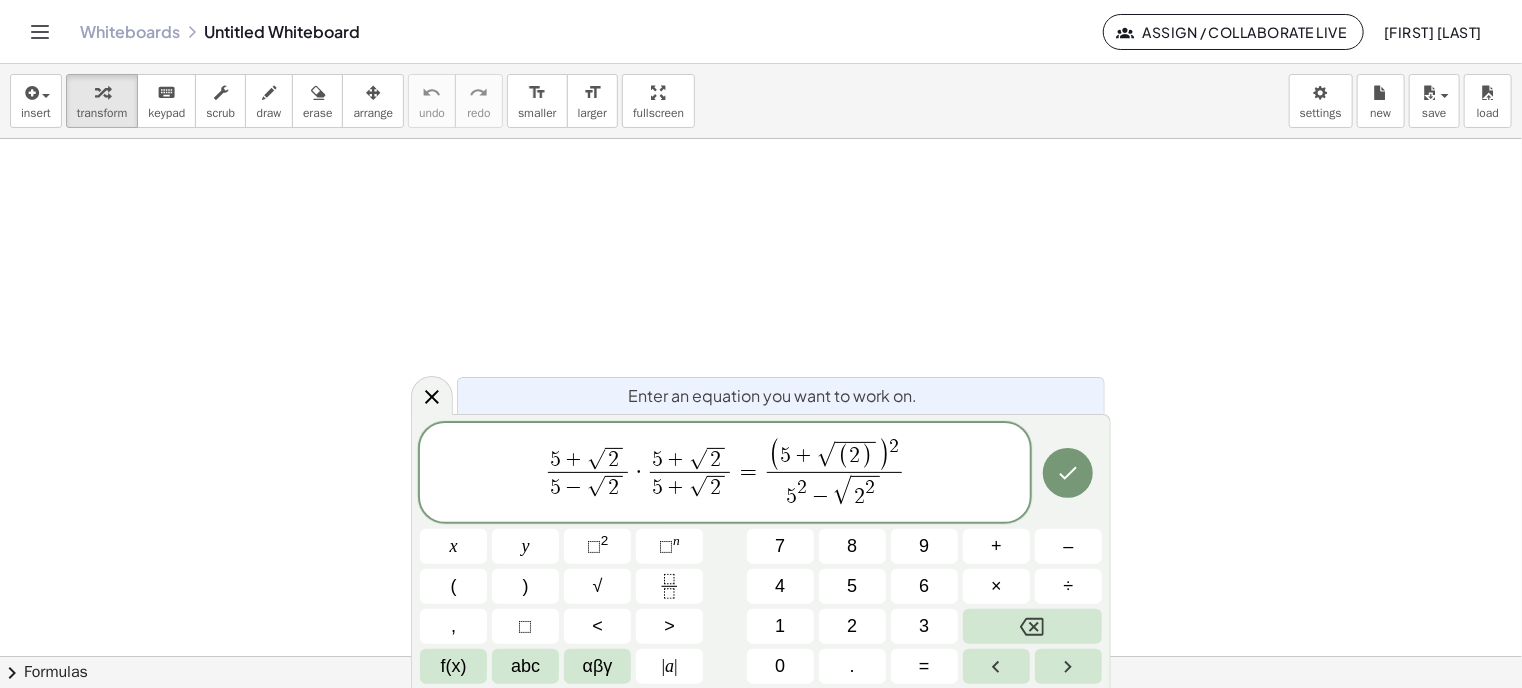 click on "5 + √ 2 5 − √ 2 ​ · 5 + √ 2 5 + √ 2 ​ = ( 5 + √ ( 2 ) ) 2 ​ 5 2 − √ 2 2 ​" at bounding box center (725, 474) 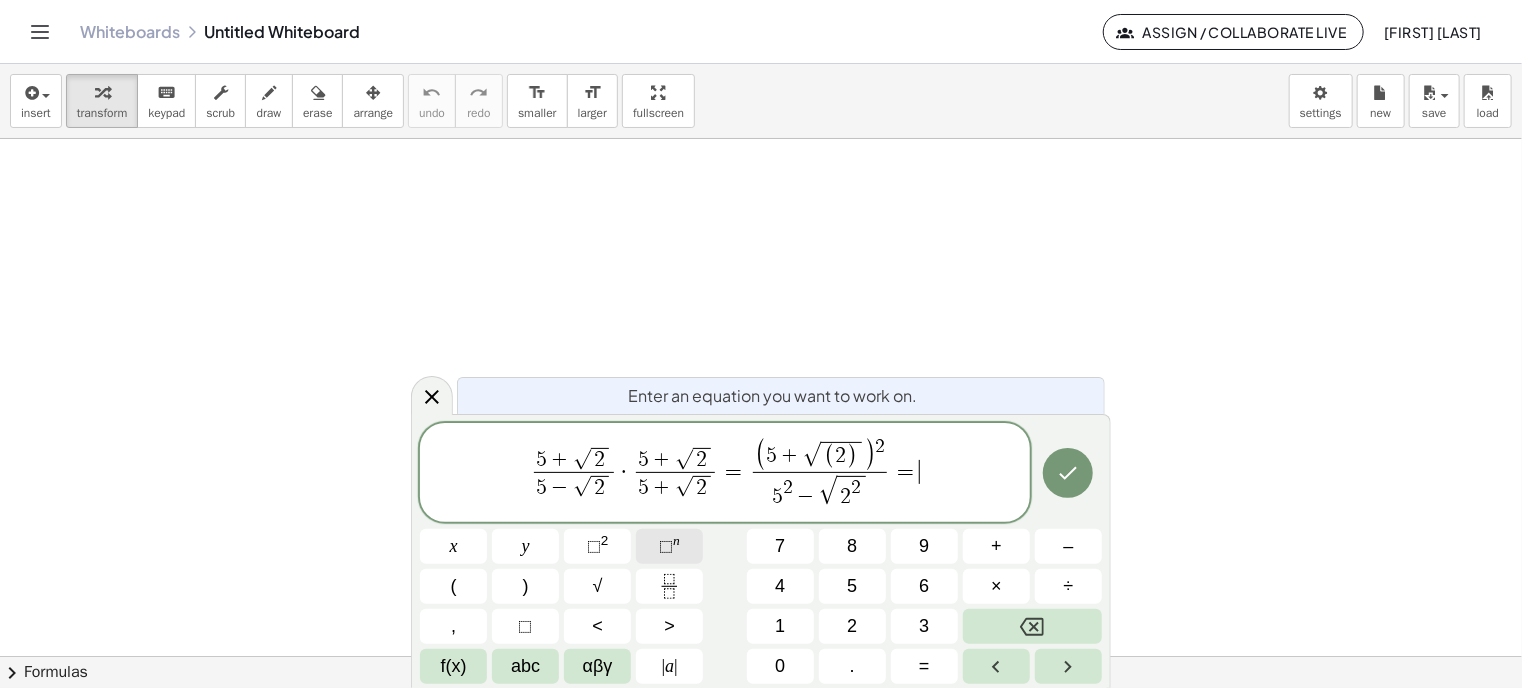 click on "⬚ n" at bounding box center (669, 546) 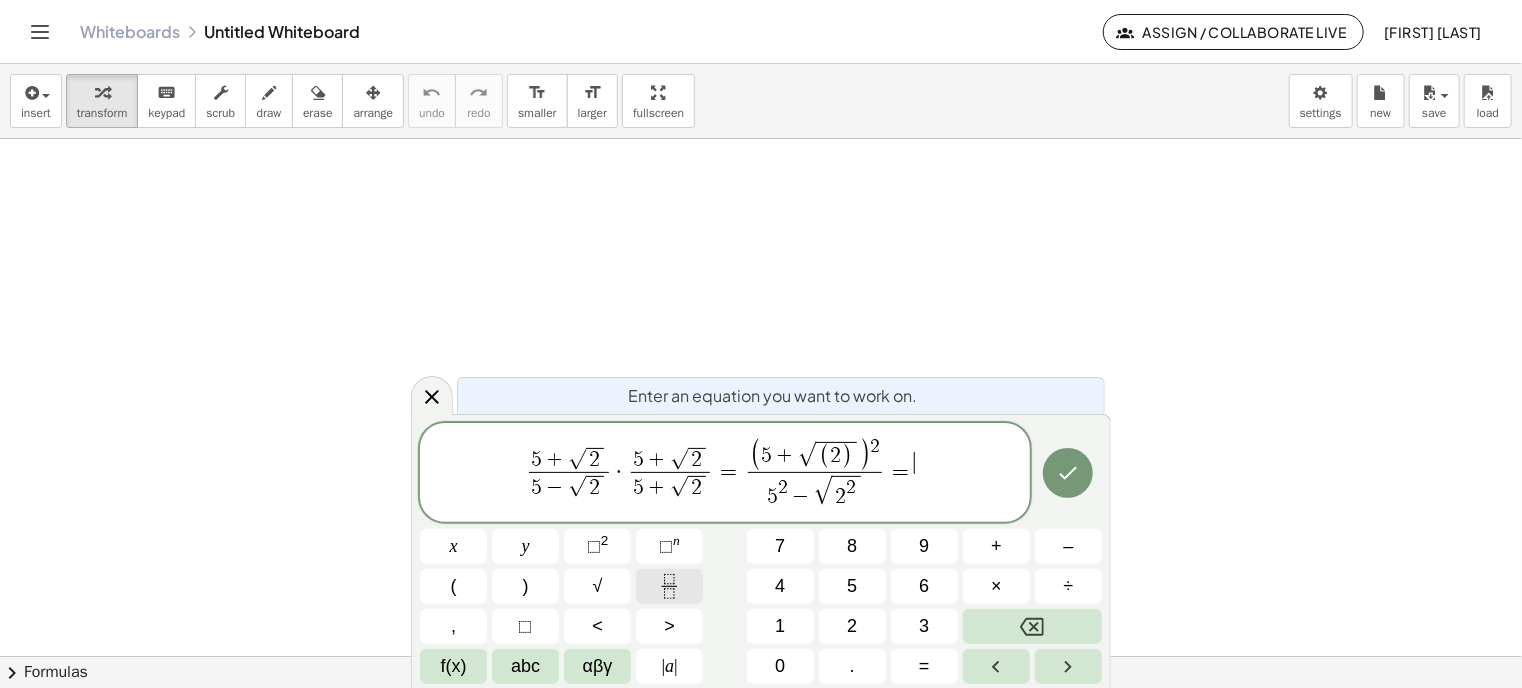 click 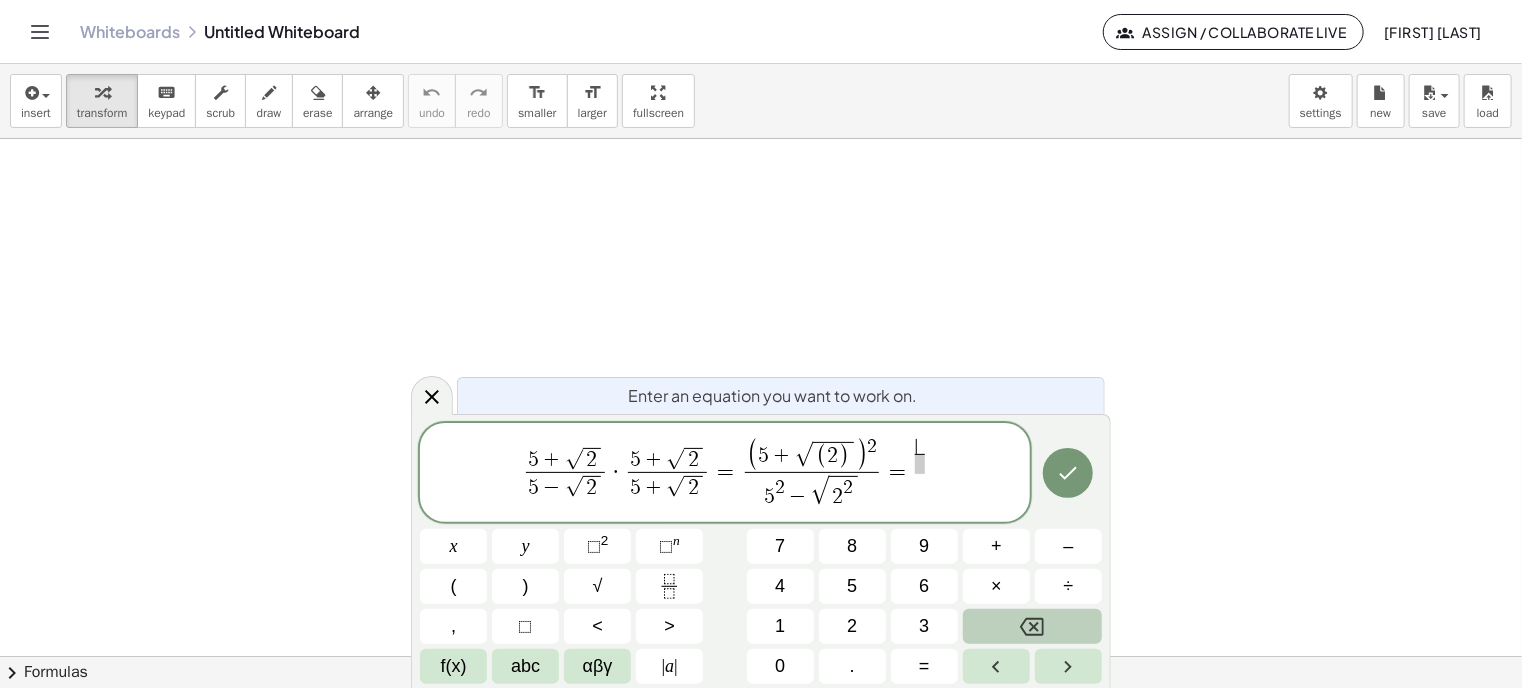 click 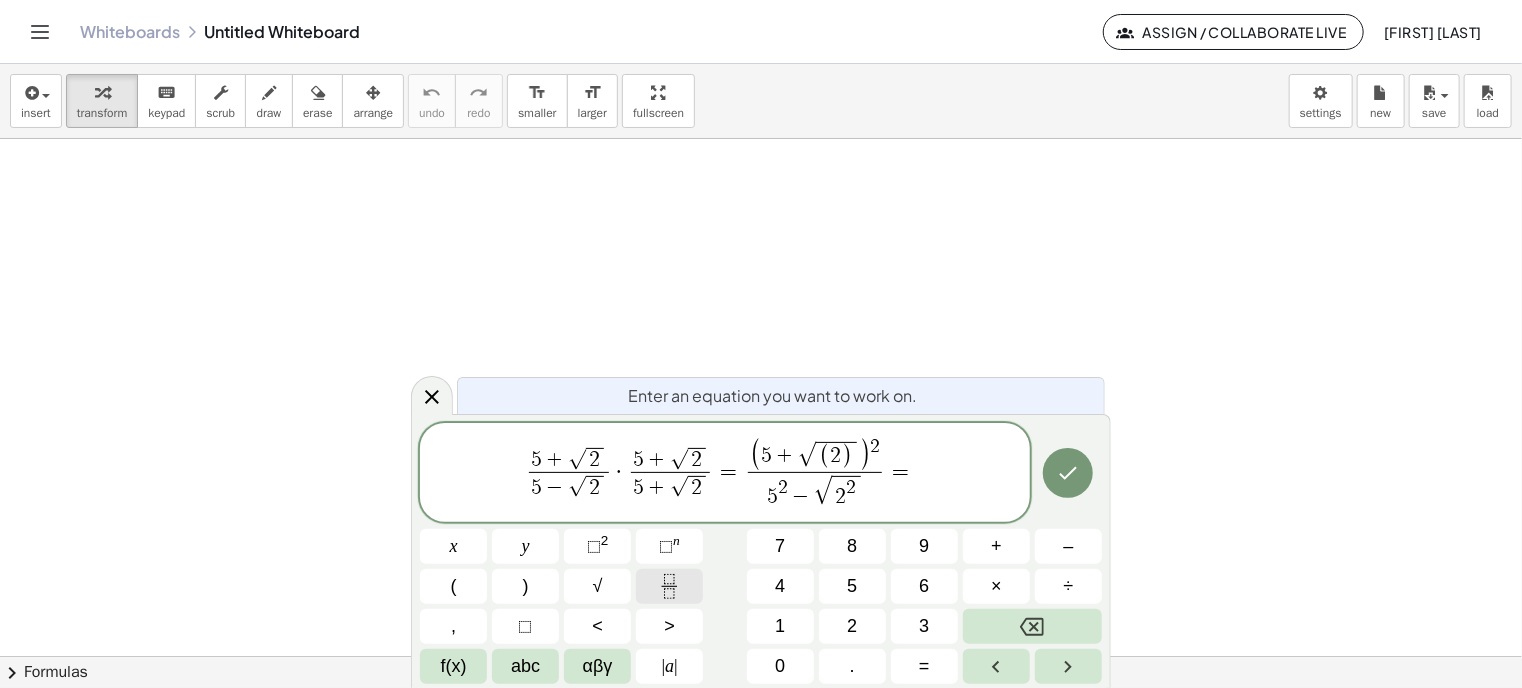 click 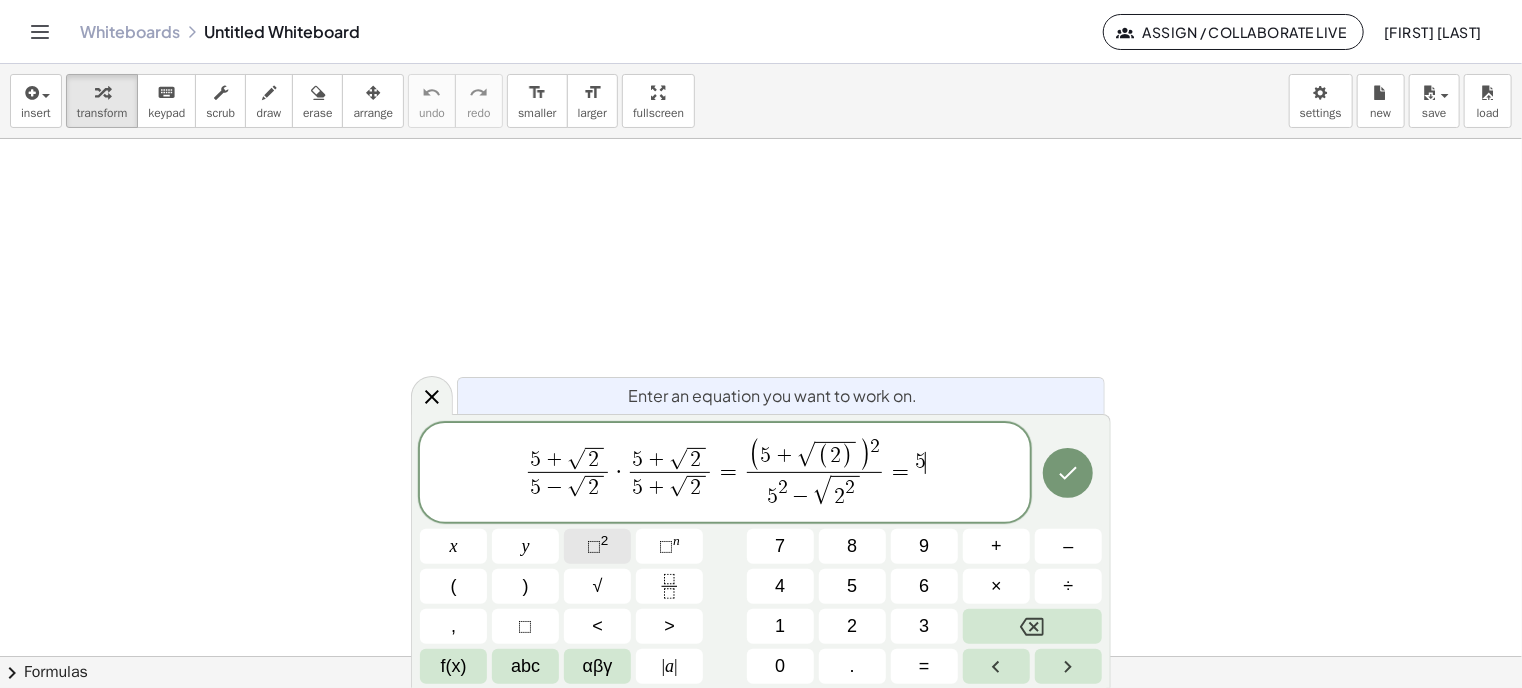 click on "⬚" at bounding box center (594, 546) 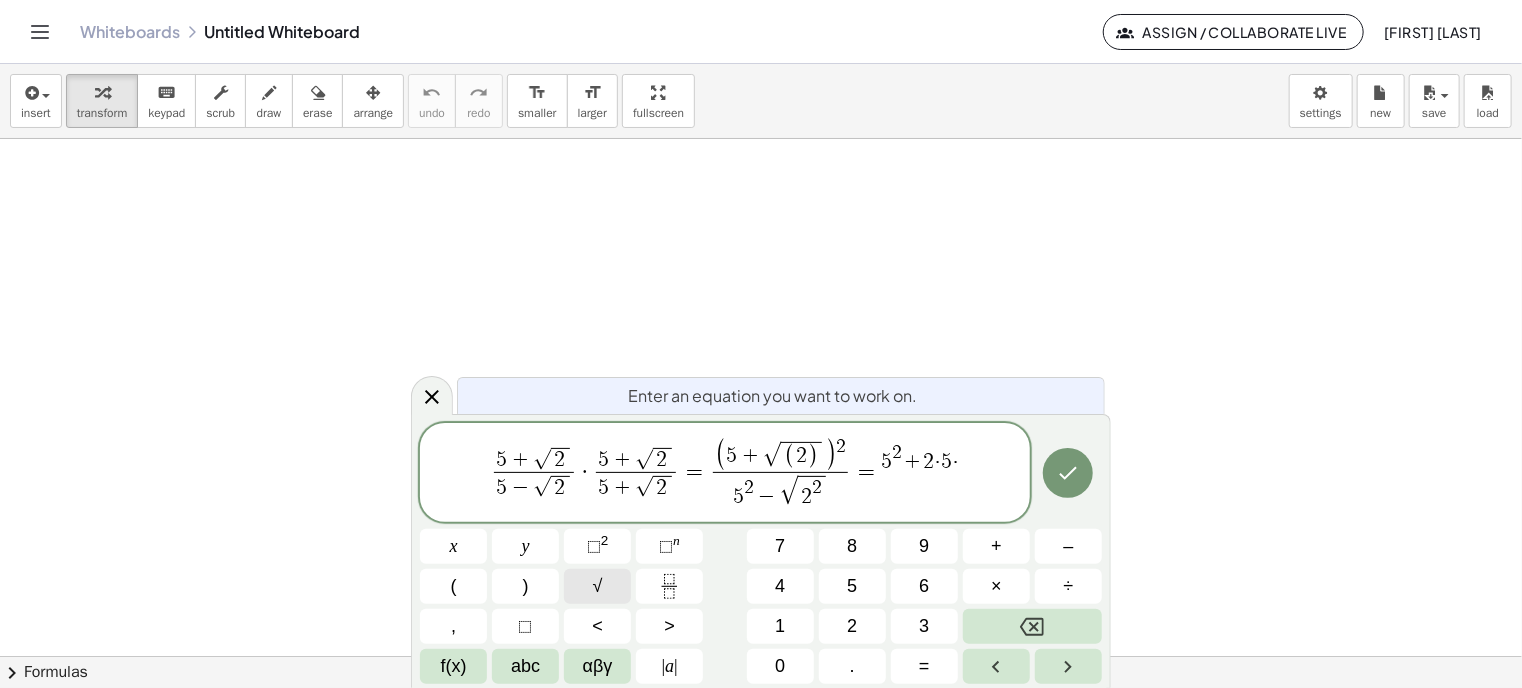 click on "√" at bounding box center (598, 586) 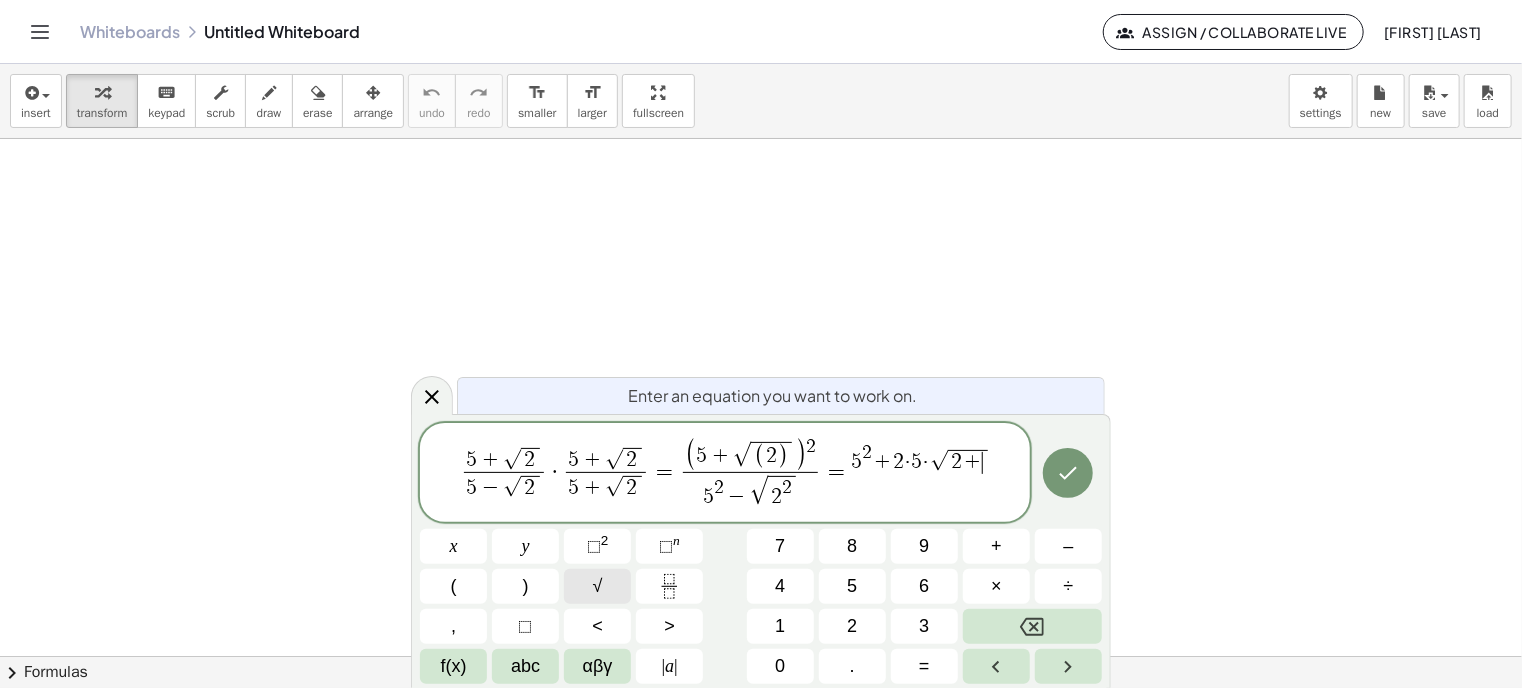 click on "√" at bounding box center [597, 586] 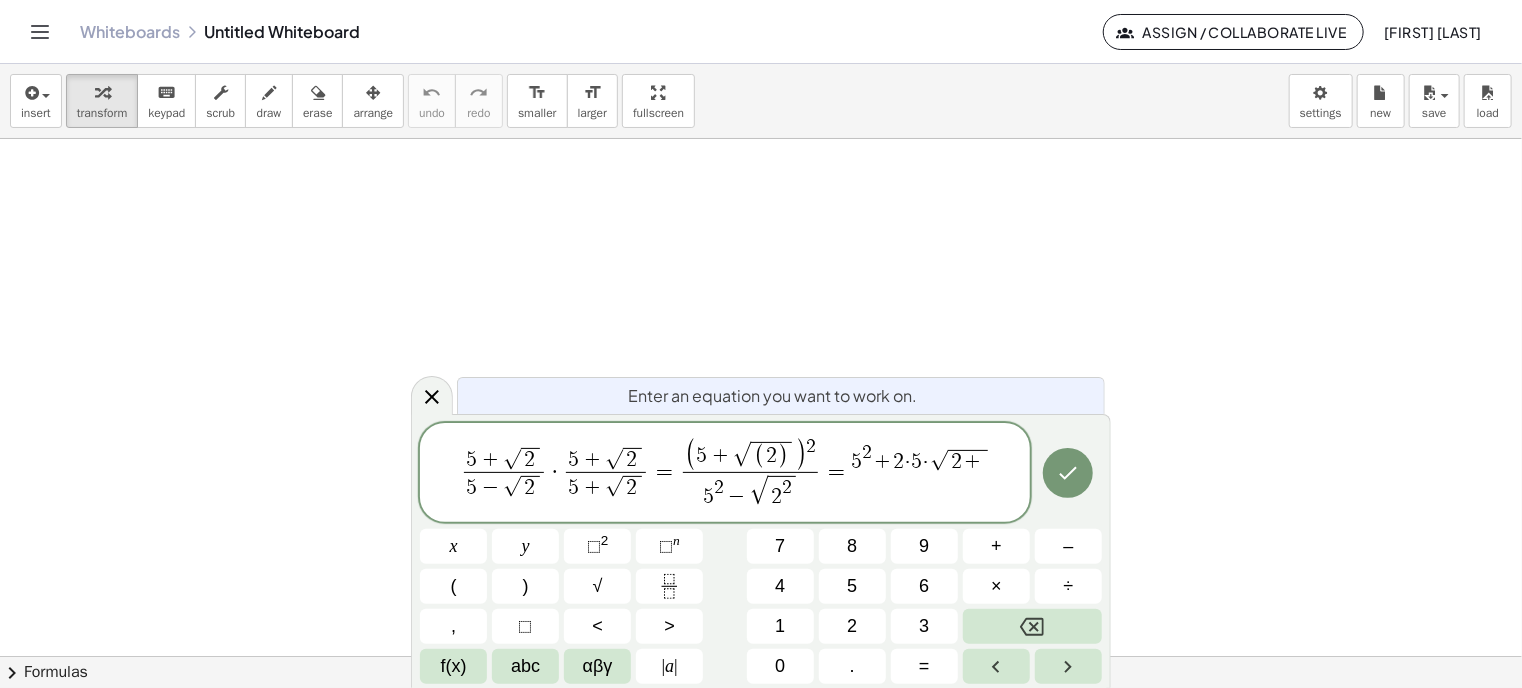 click on "5 + √ 2 5 − √ 2 ​ · 5 + √ 2 5 + √ 2 ​ = ( 5 + √ ( 2 ) ) 2 5 2 − √ 2 2 ​ = 5 2 + 2 · 5 · √ 2 + ​" at bounding box center [725, 474] 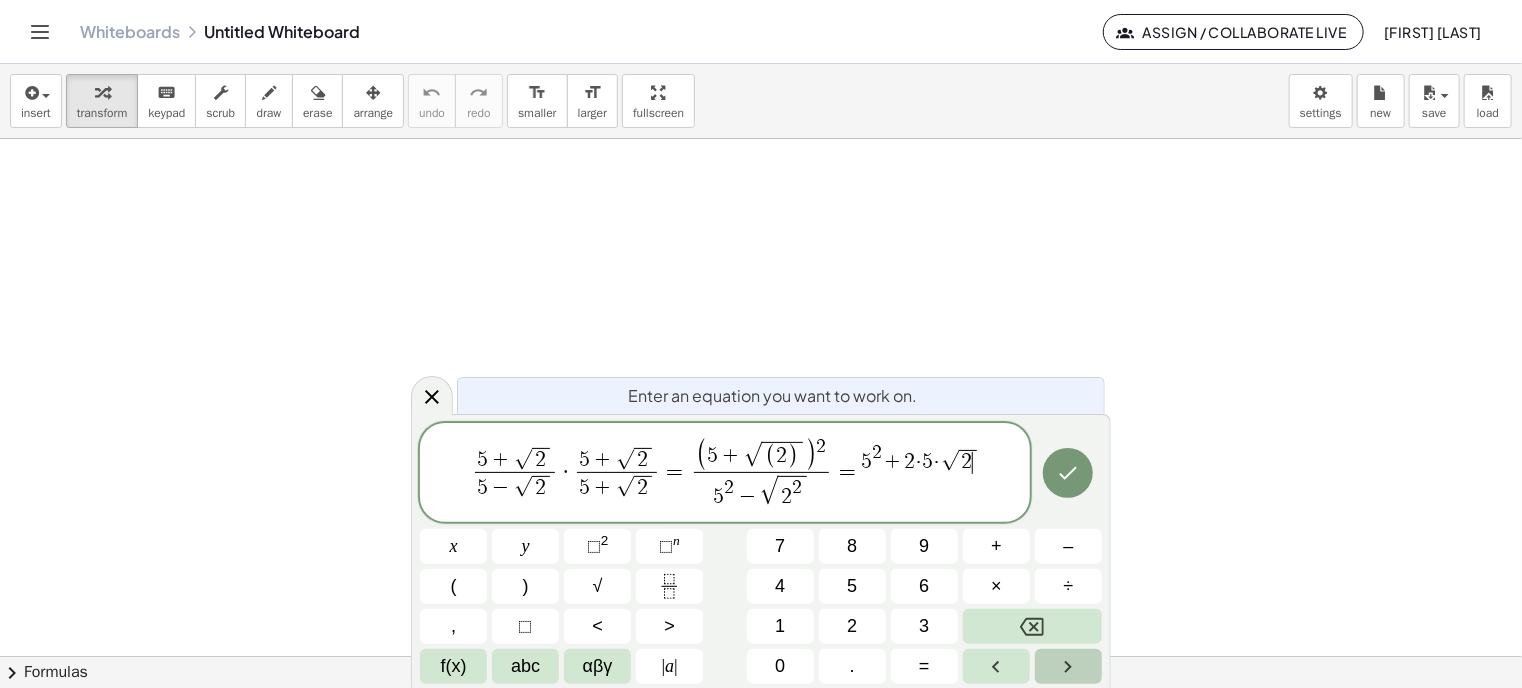 click 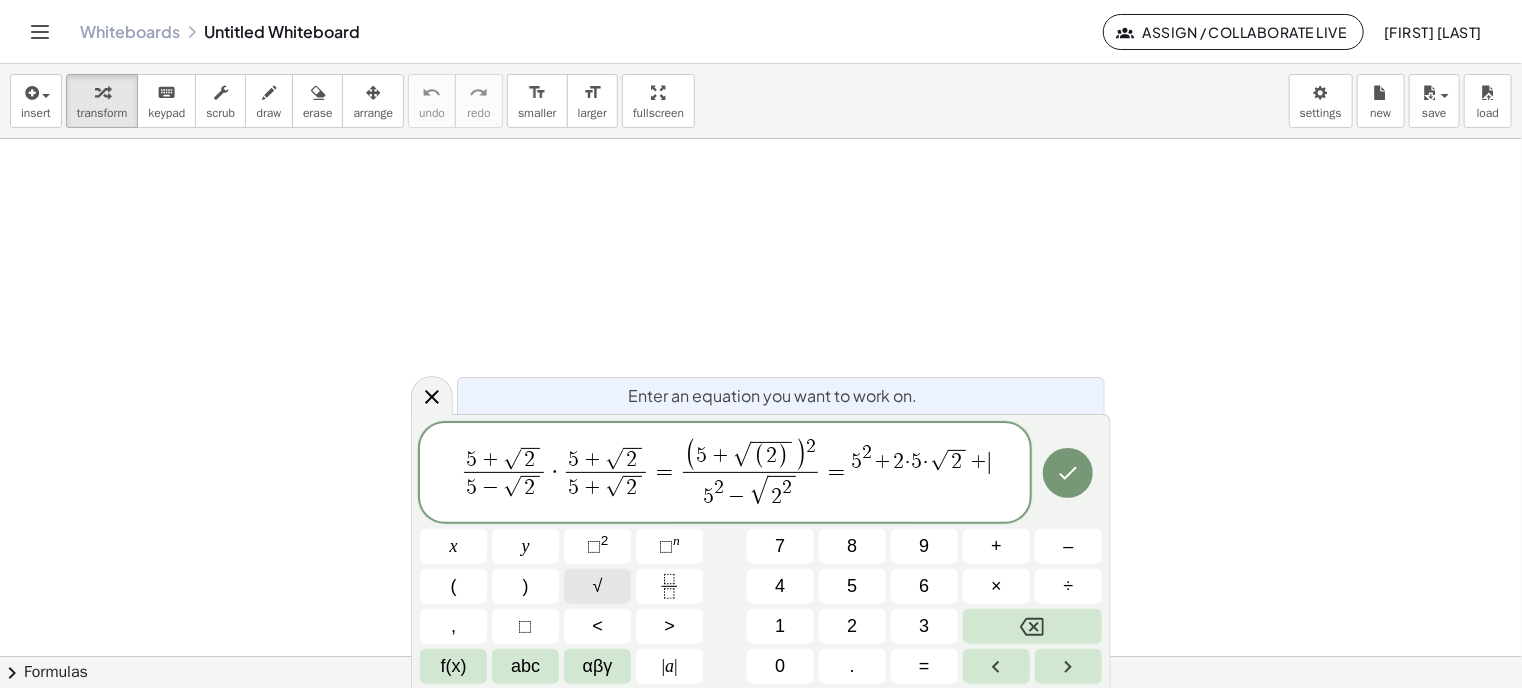 click on "√" at bounding box center [597, 586] 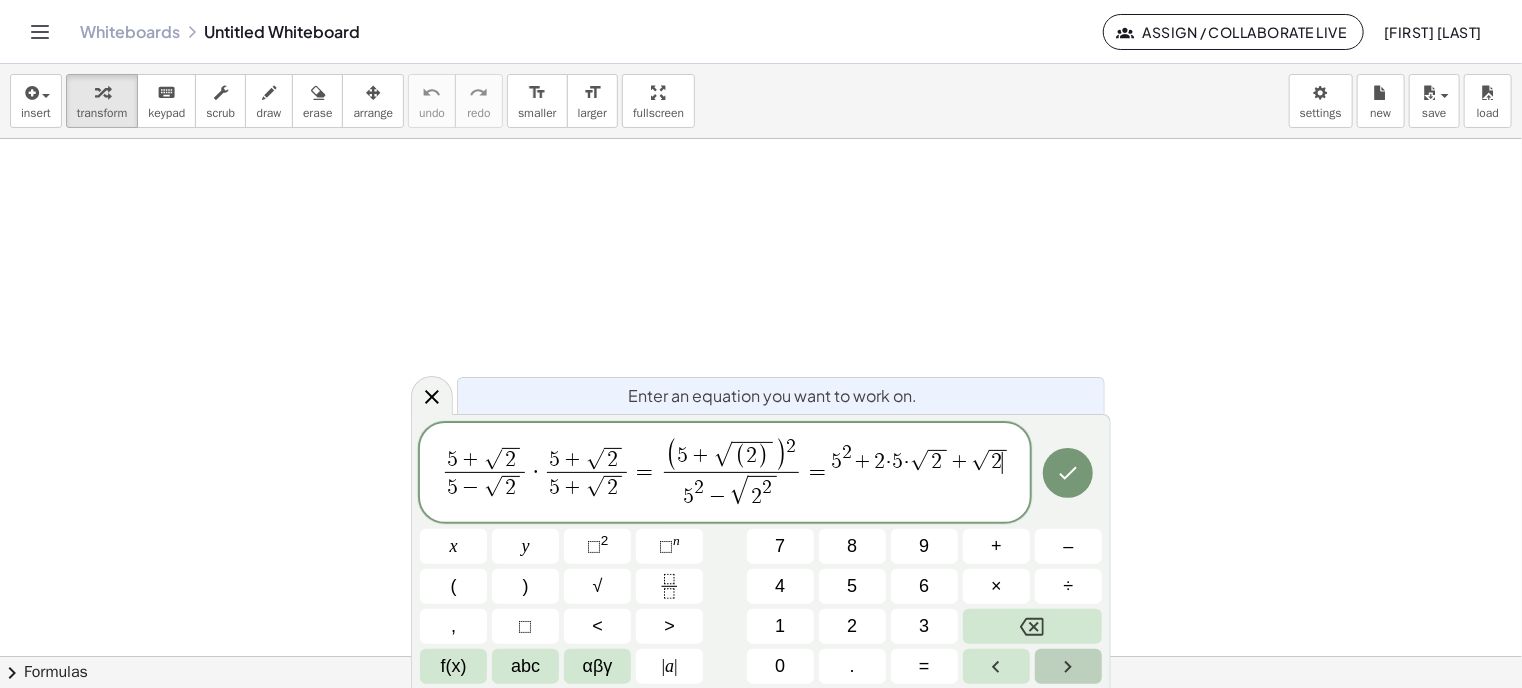 click 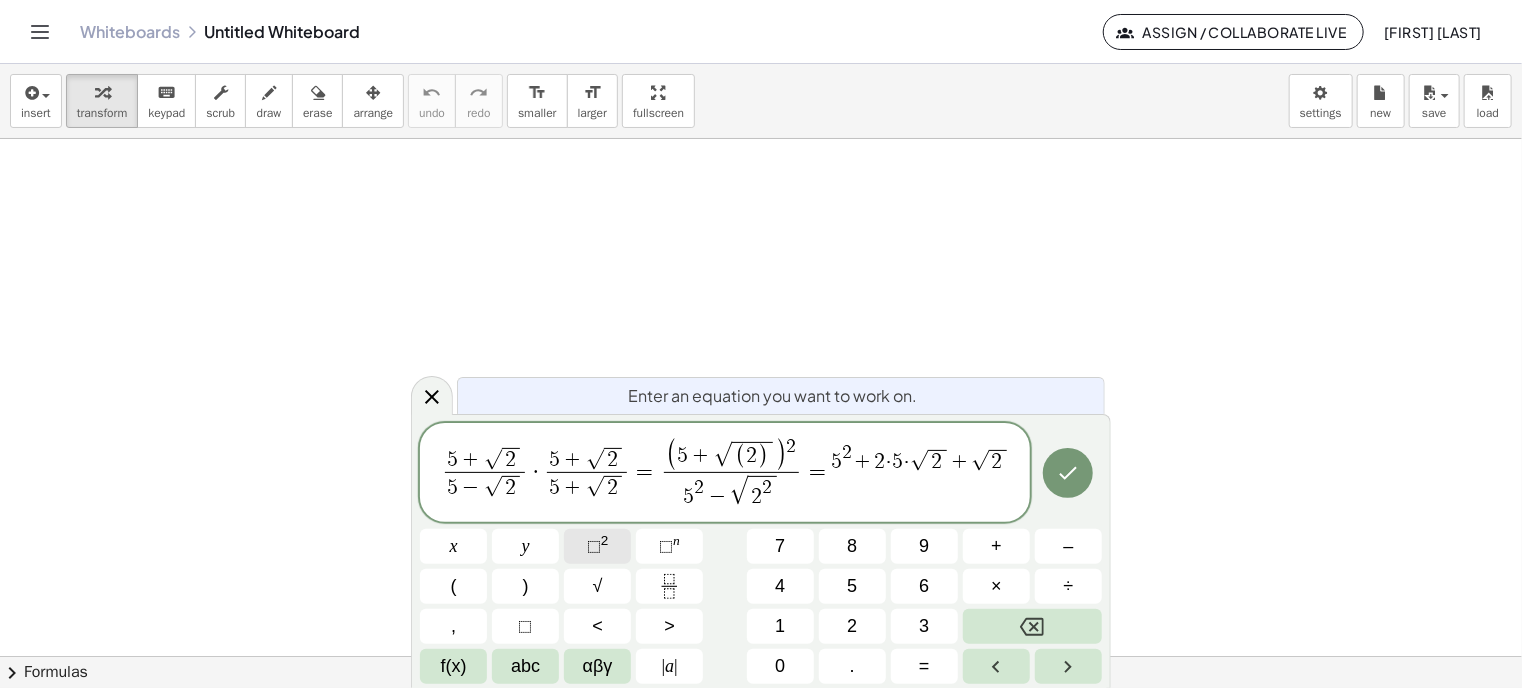 click on "⬚ 2" at bounding box center [597, 546] 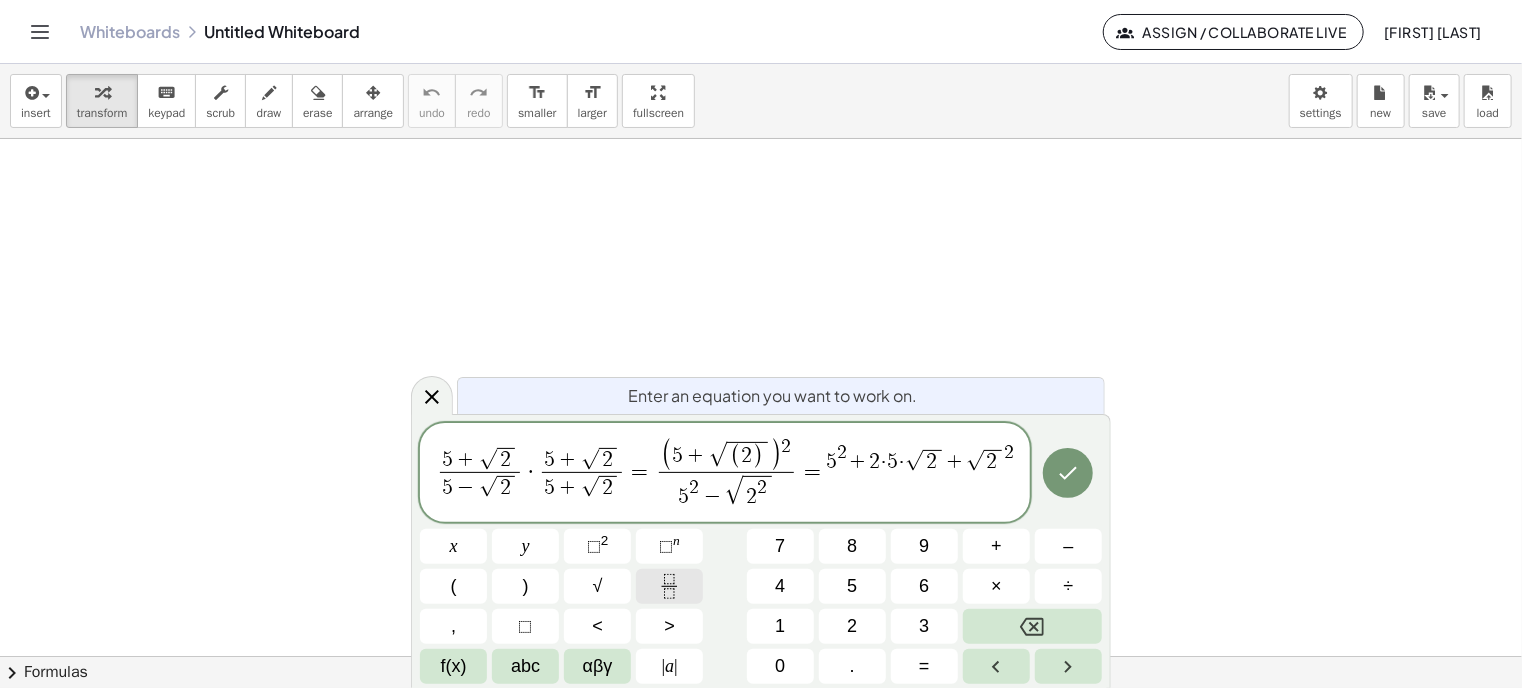 click at bounding box center (669, 586) 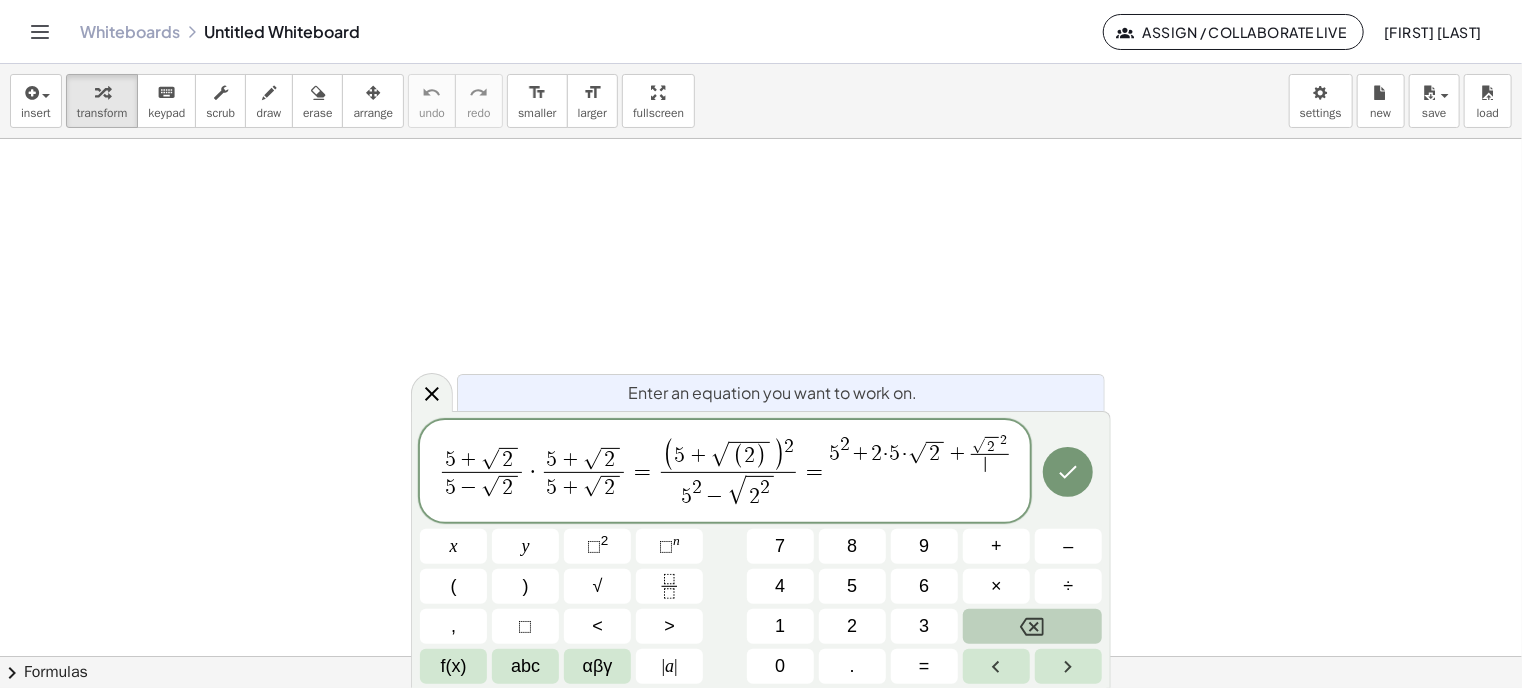 click 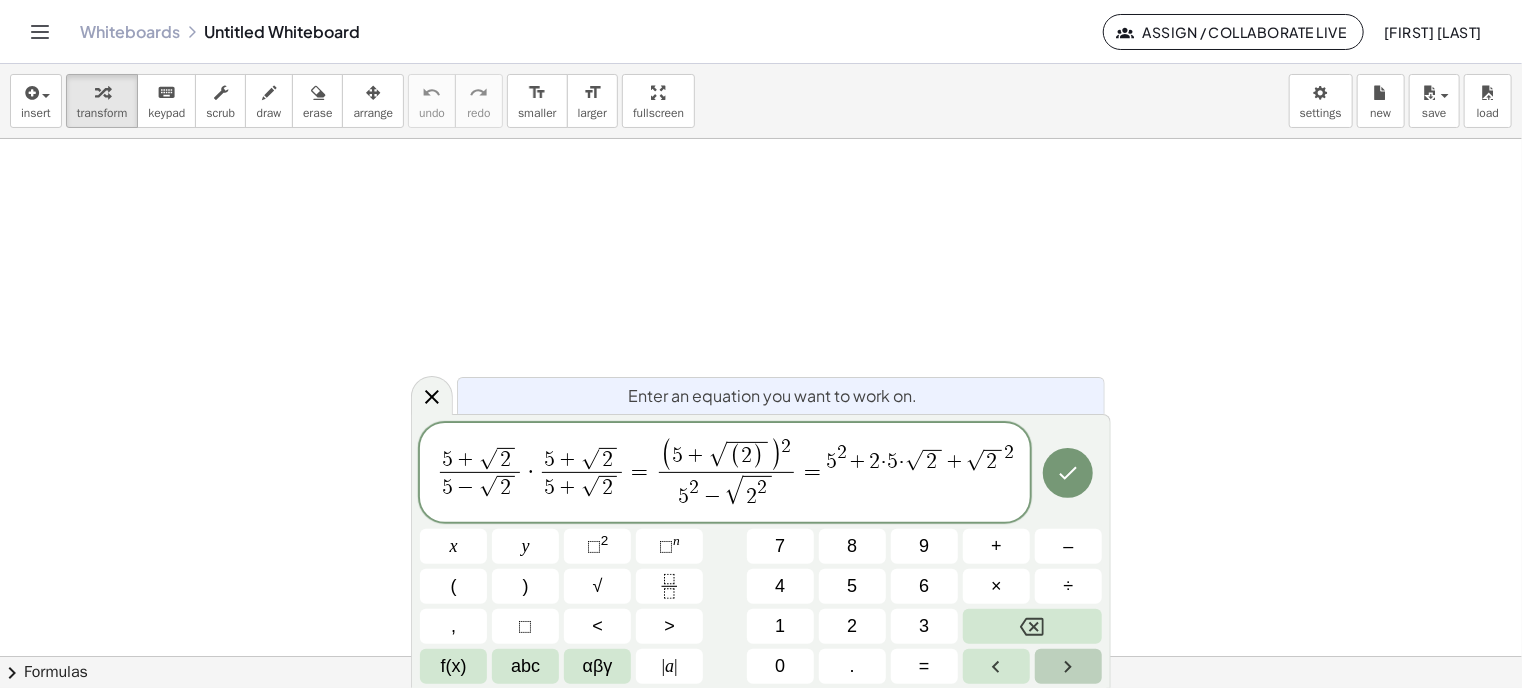 click at bounding box center [1068, 666] 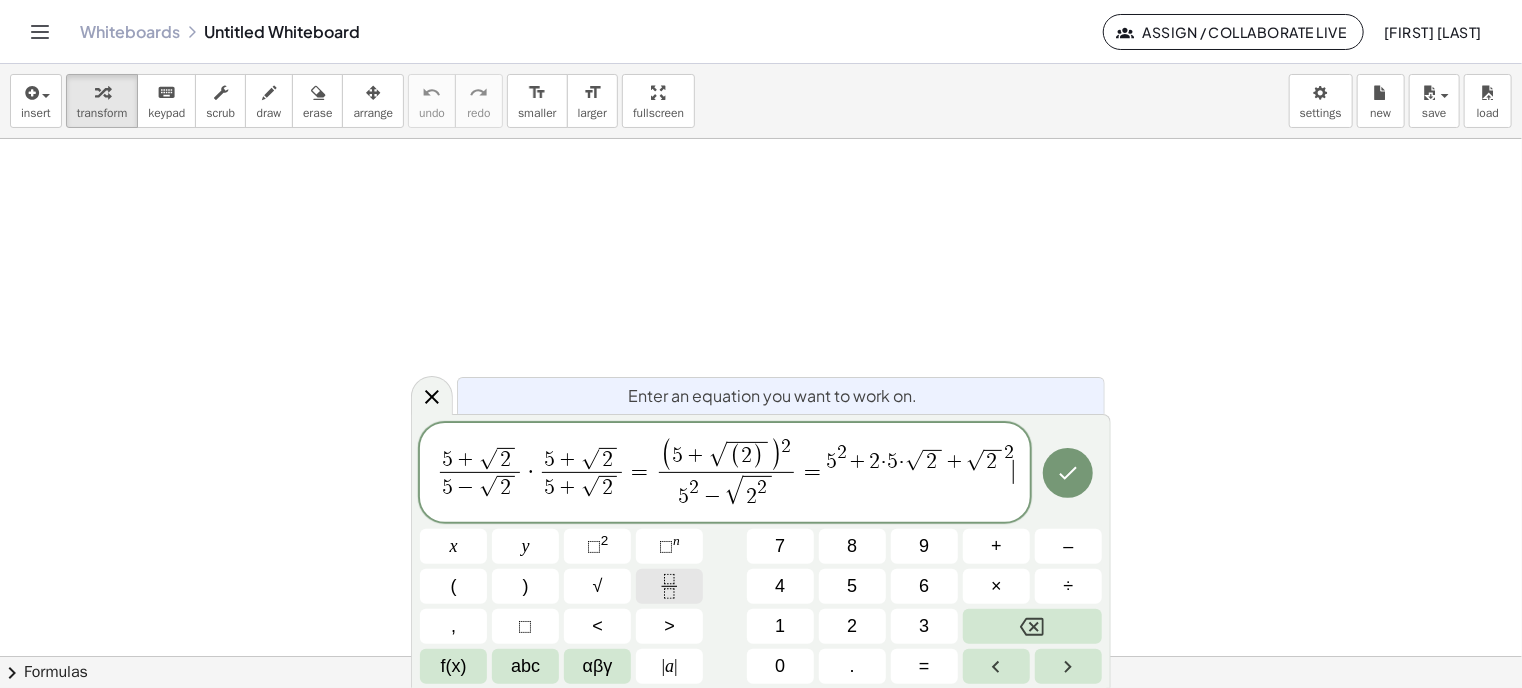 click 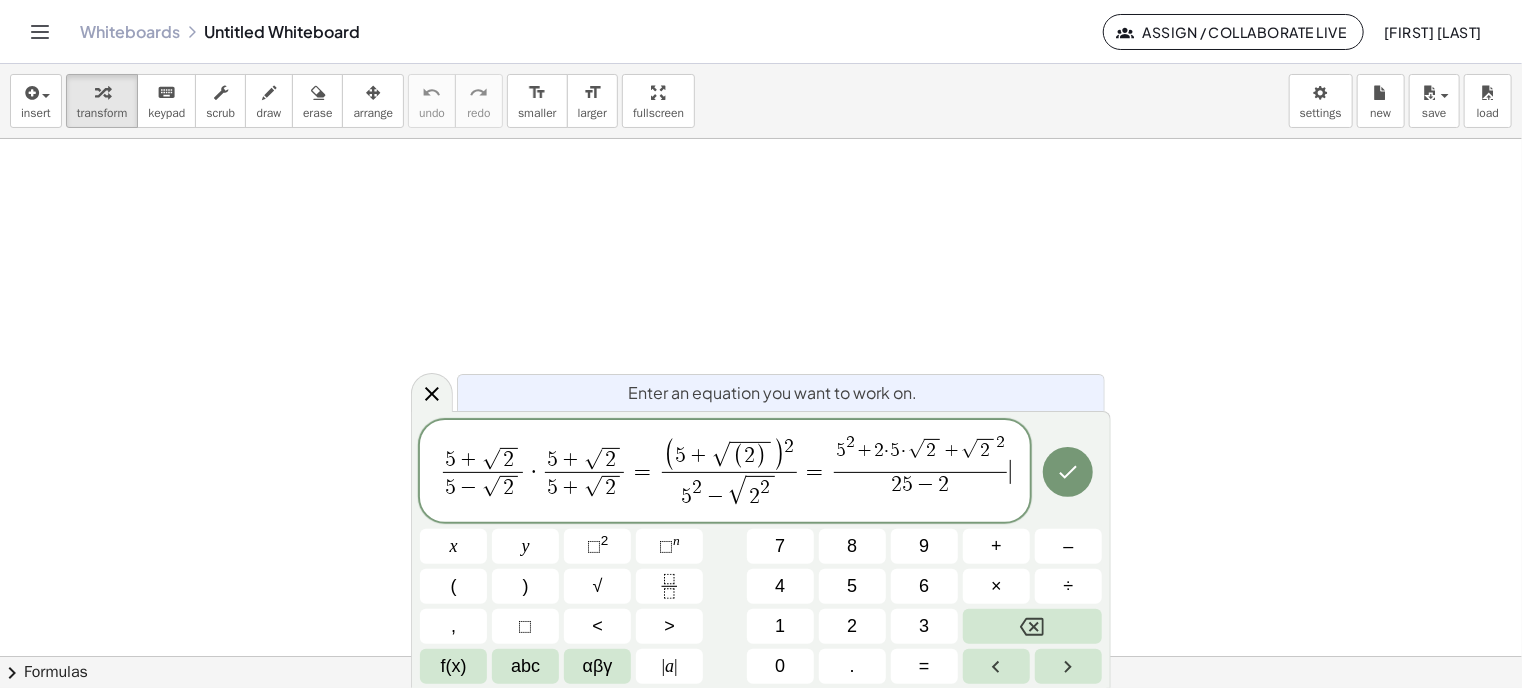 click on "5 + √ 2 5 − √ 2 ​ · 5 + √ 2 5 + √ 2 ​ = ( 5 + √ ( 2 ) ) 2 5 2 − √ 2 2 ​ = 5 2 + 2 · 5 · √ 2 + √ 2 2 2 5 − 2 ​ ​" at bounding box center [725, 472] 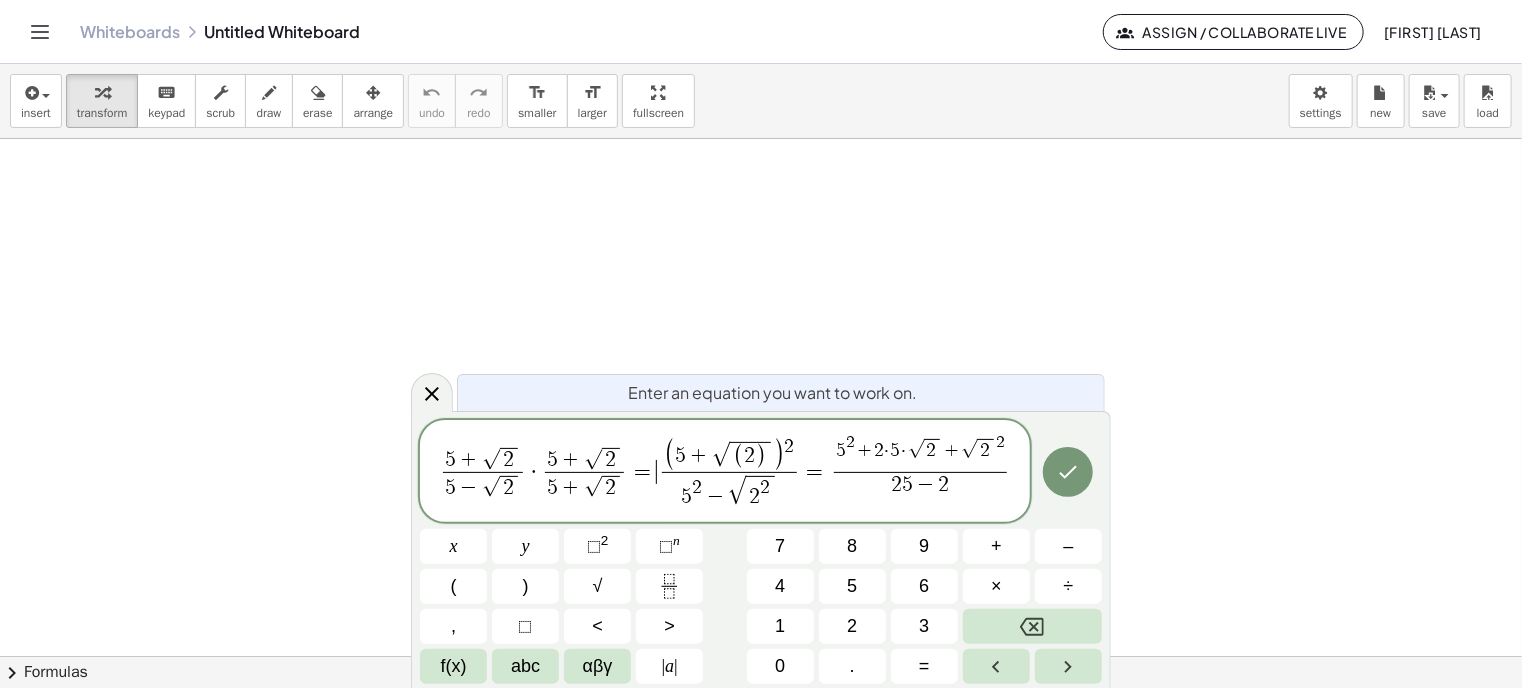 click on "=" at bounding box center [643, 472] 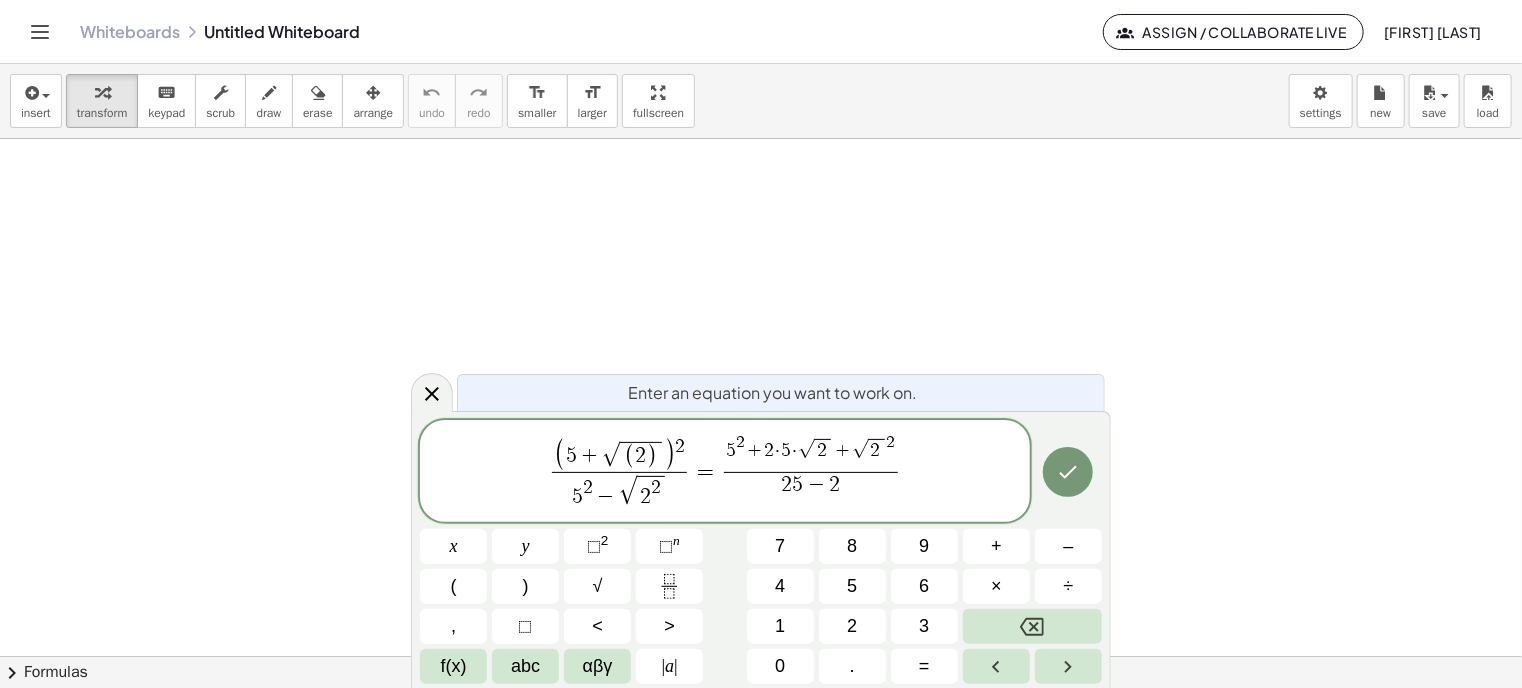 click on "5 2 + 2 · 5 · √ 2 + √ 2 2 2 5 − 2 ​" at bounding box center (811, 466) 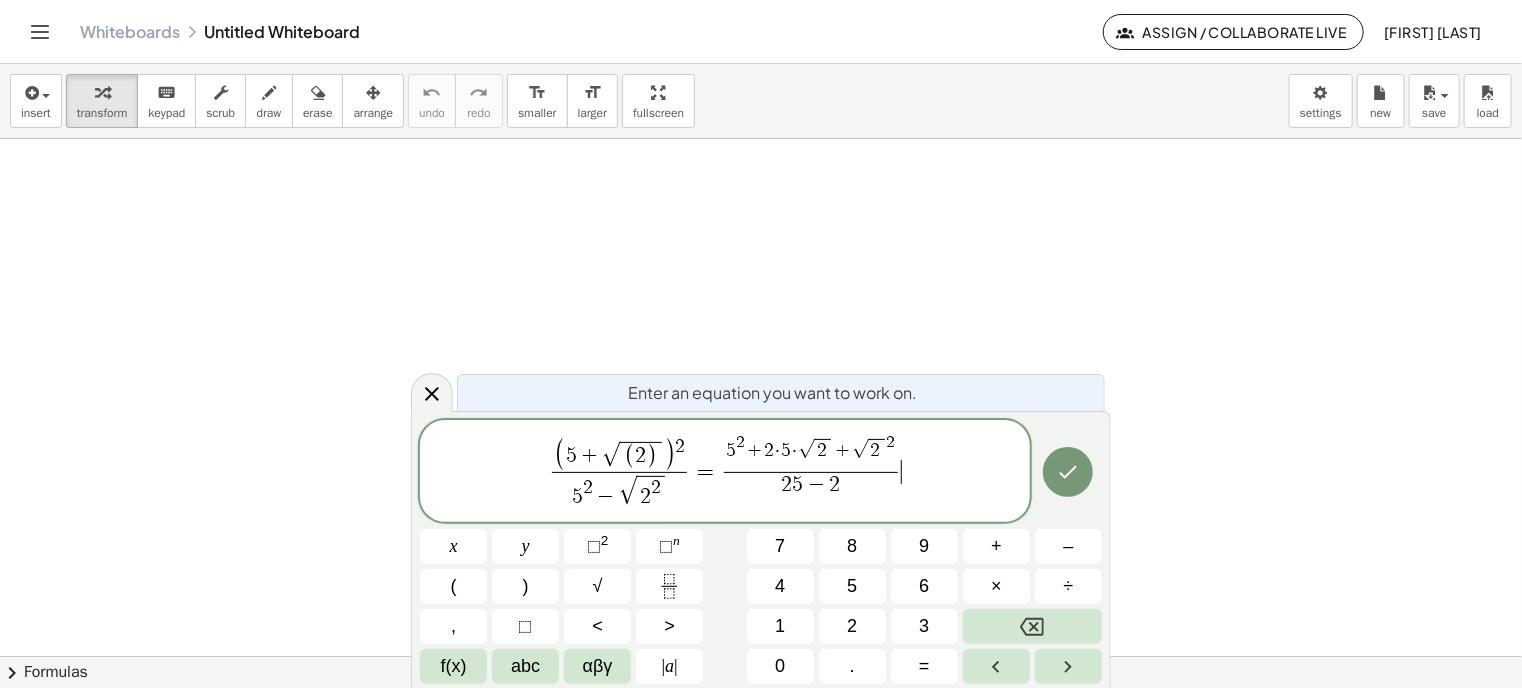 click on "( 5 + √ ( 2 ) ) 2 5 2 − √ 2 2 ​ = 5 2 + 2 · 5 · √ 2 + √ 2 2 2 5 − 2 ​ ​" at bounding box center (725, 472) 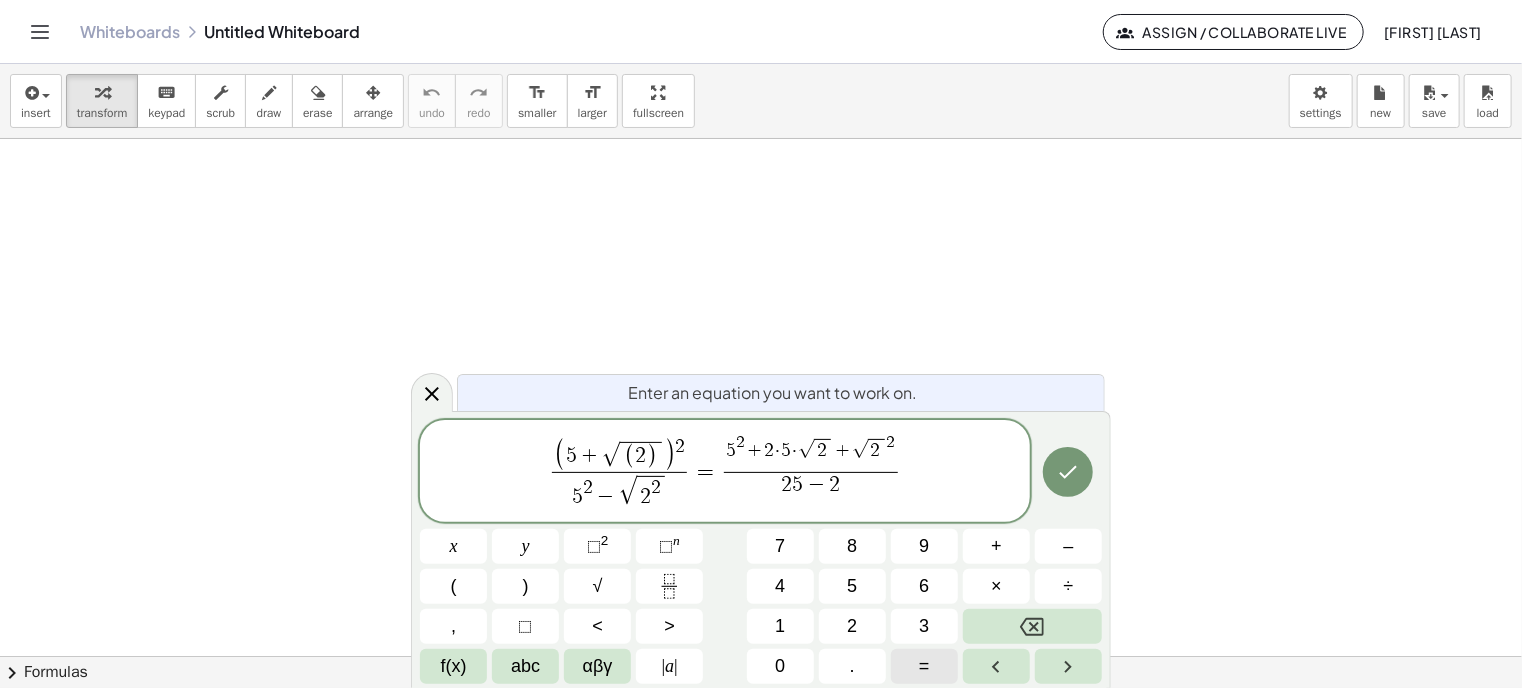 click on "=" at bounding box center (924, 666) 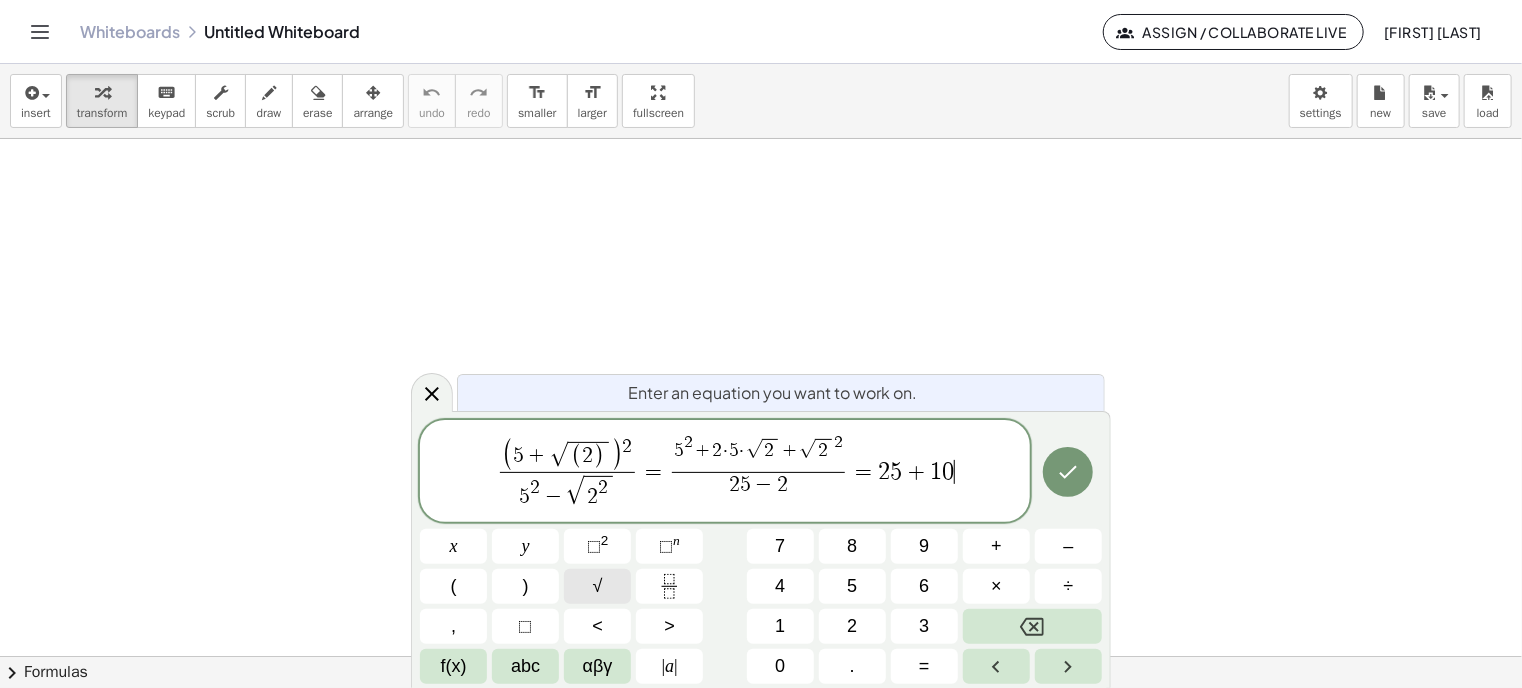 click on "√" at bounding box center [597, 586] 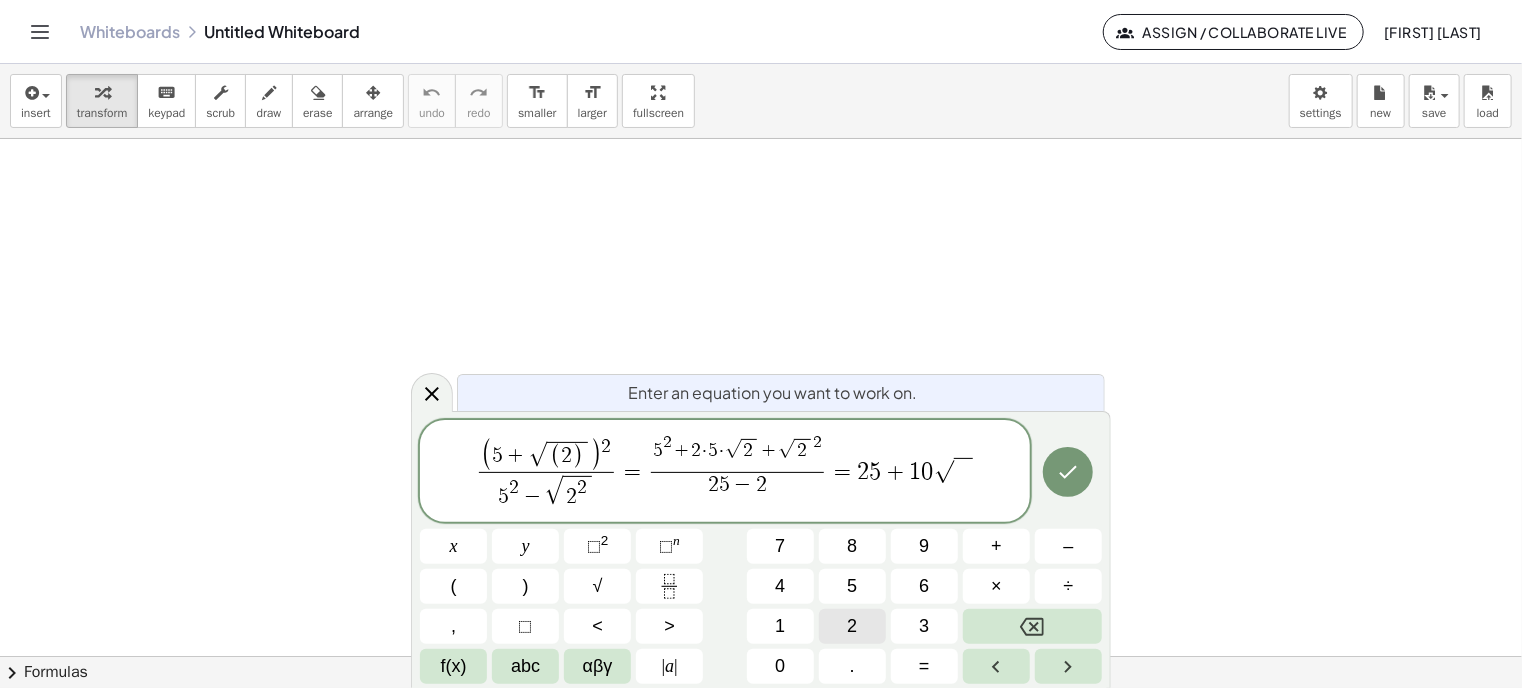 click on "2" at bounding box center (852, 626) 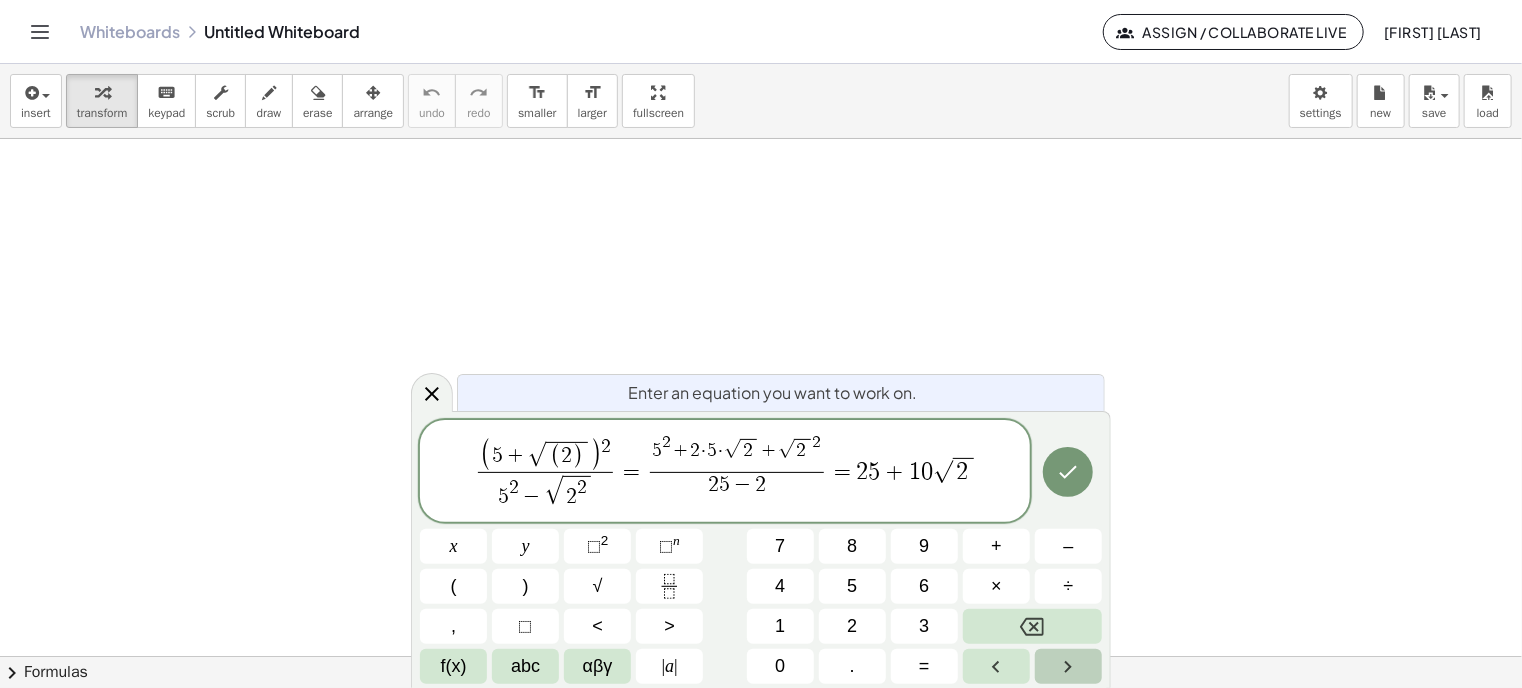 click 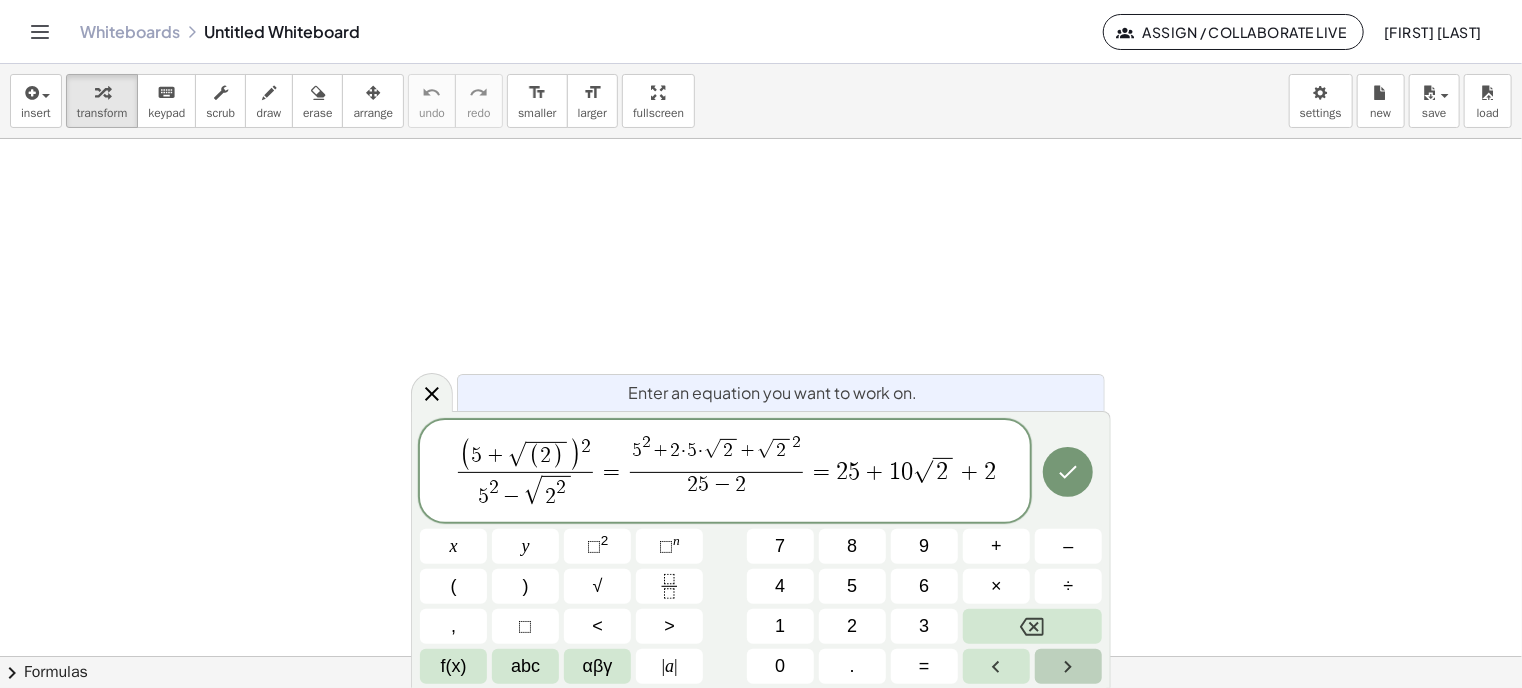 click 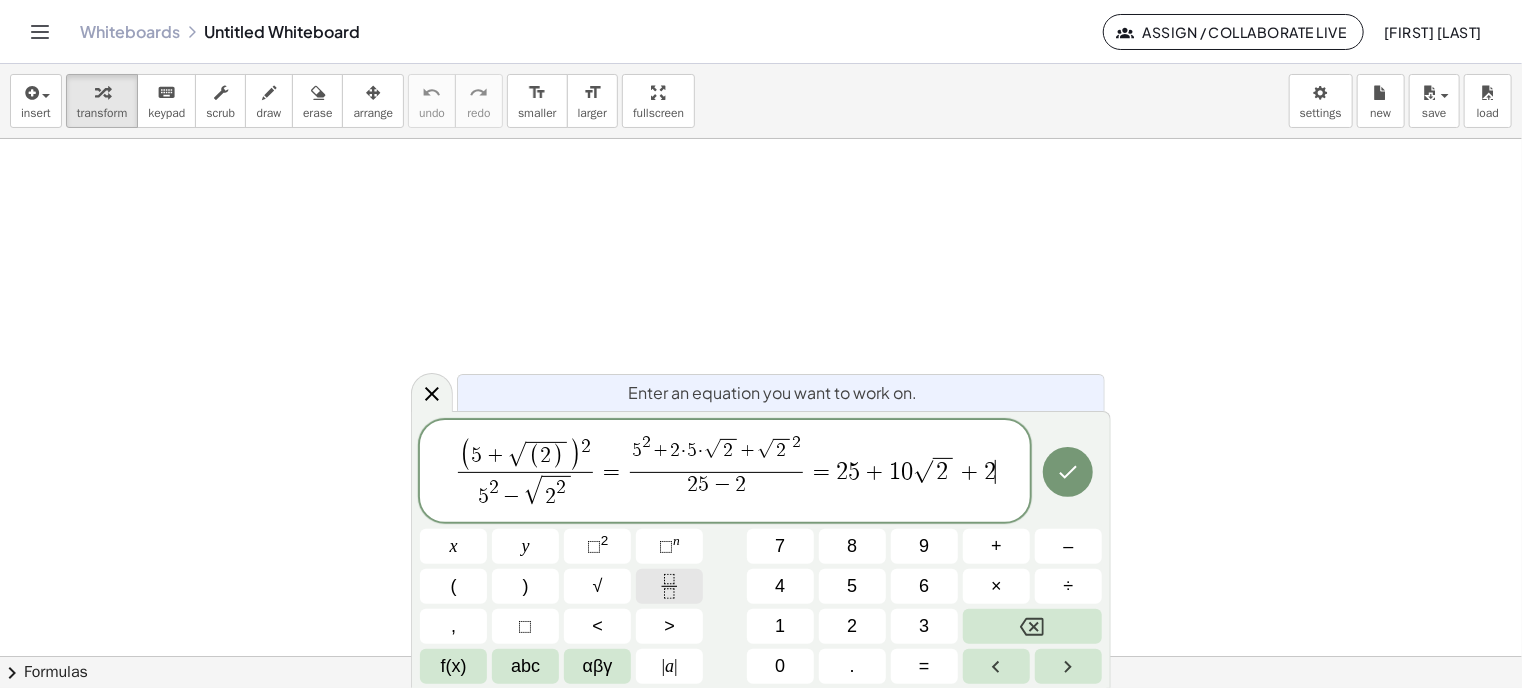 click 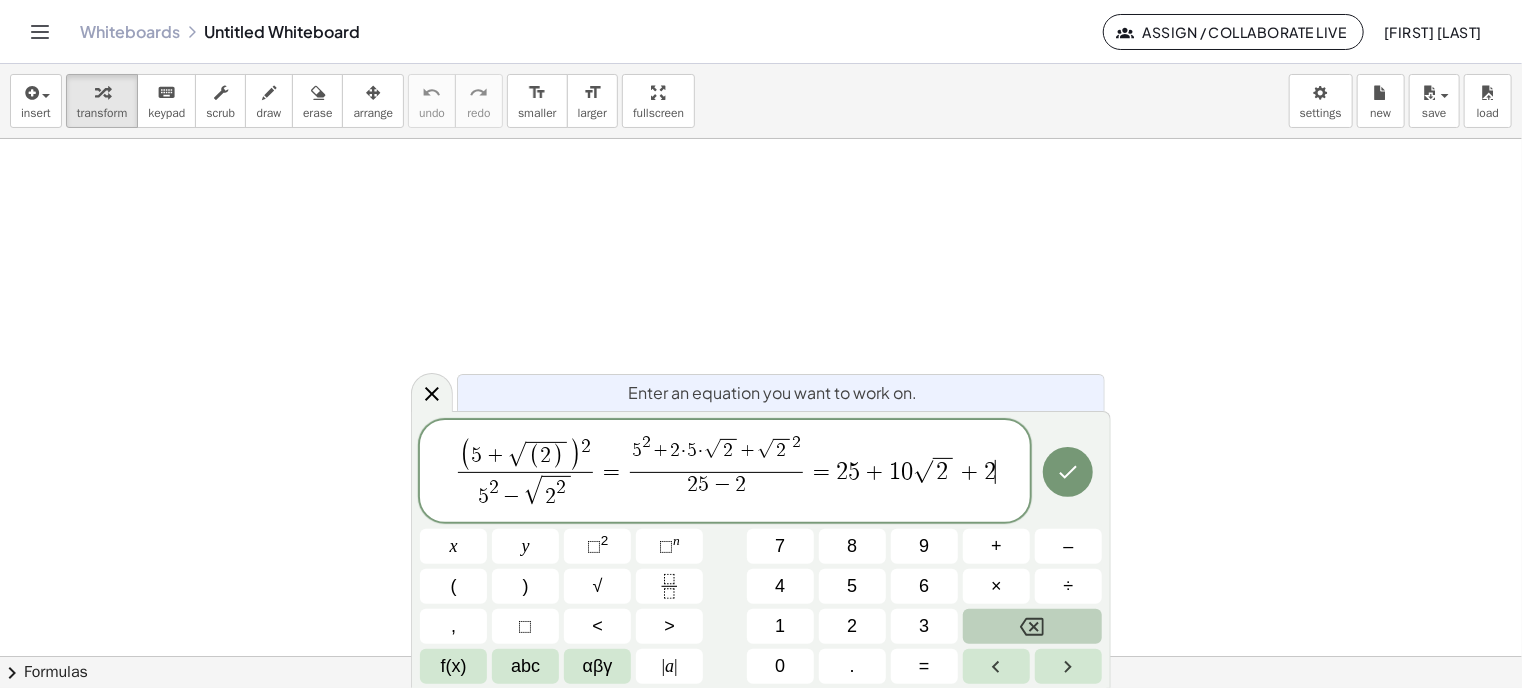 click on "( 5 + √ ( 2 ) ) 2 5 2 − √ 2 2 ​ = 5 2 + 2 · 5 · √ 2 + √ 2 2 2 5 − 2 ​ = 2 5 + 1 0 √ 2 + 2 ​ x y ⬚ 2 ⬚ n 7 8 9 + – ( ) √ 4 5 6 × ÷ , ⬚ < > 1 2 3 f(x) abc αβγ | a | 0 . =" at bounding box center (761, 552) 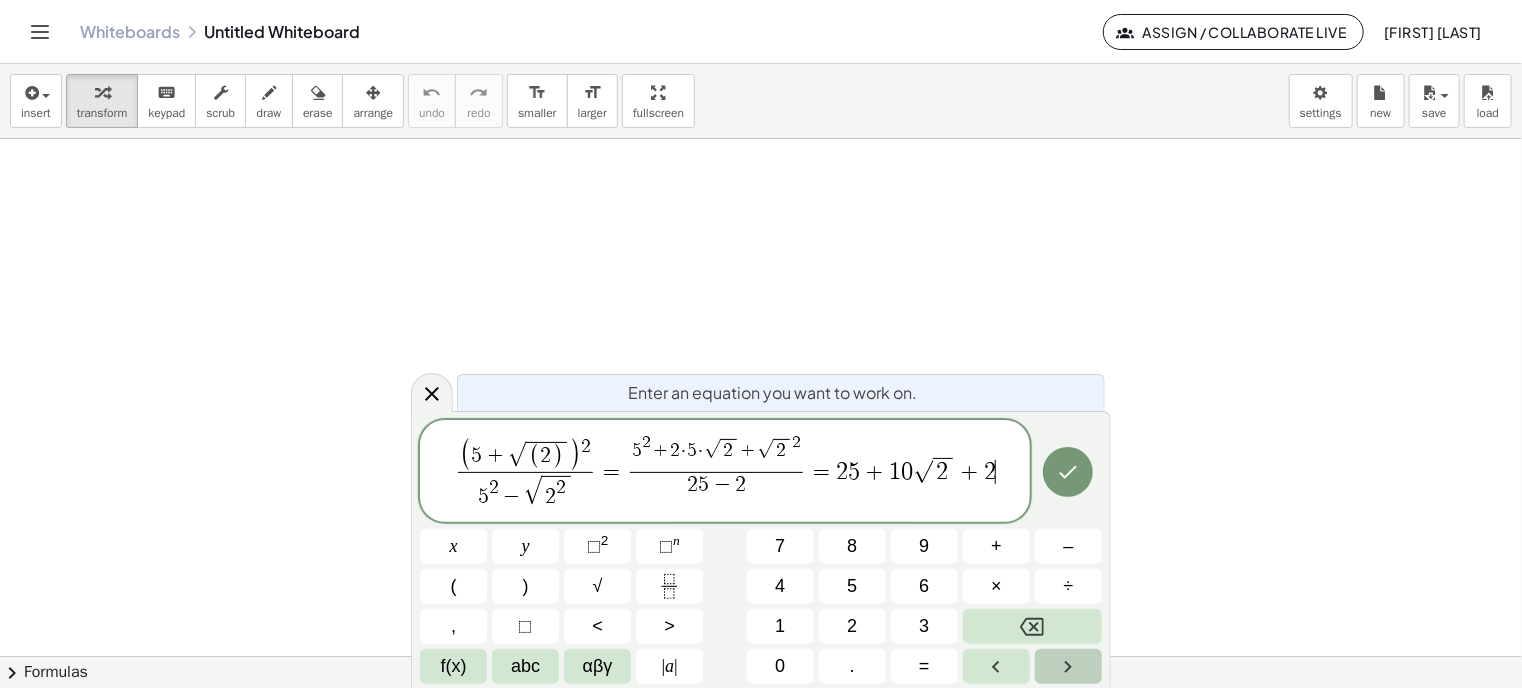 click 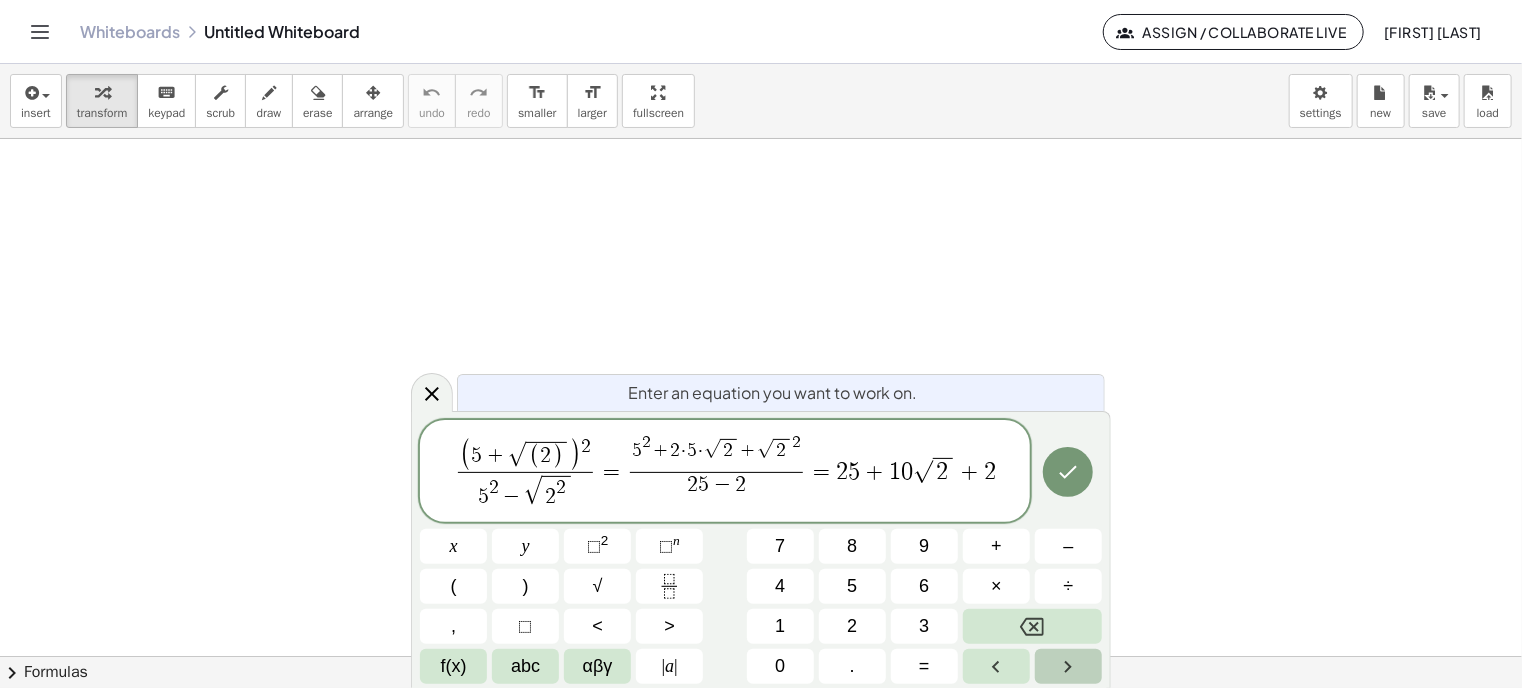 click 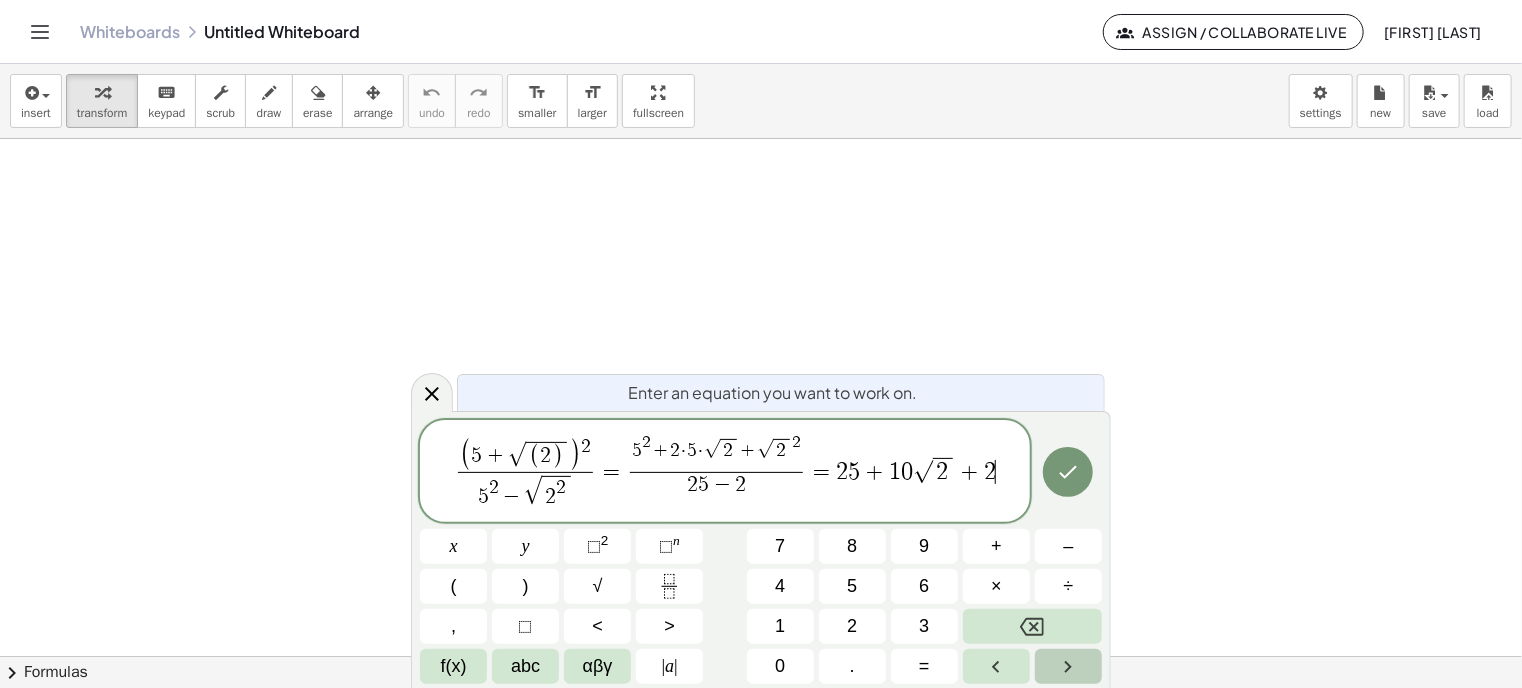 click 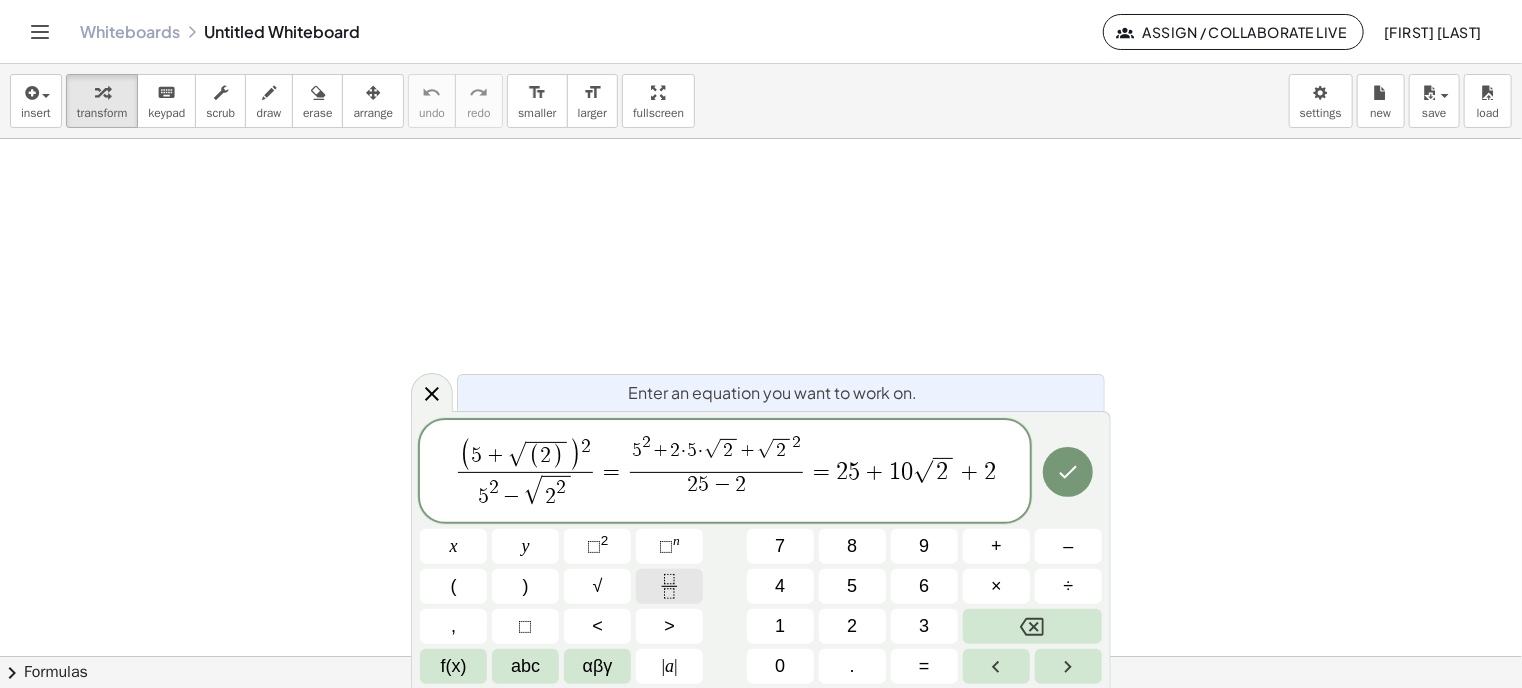 click 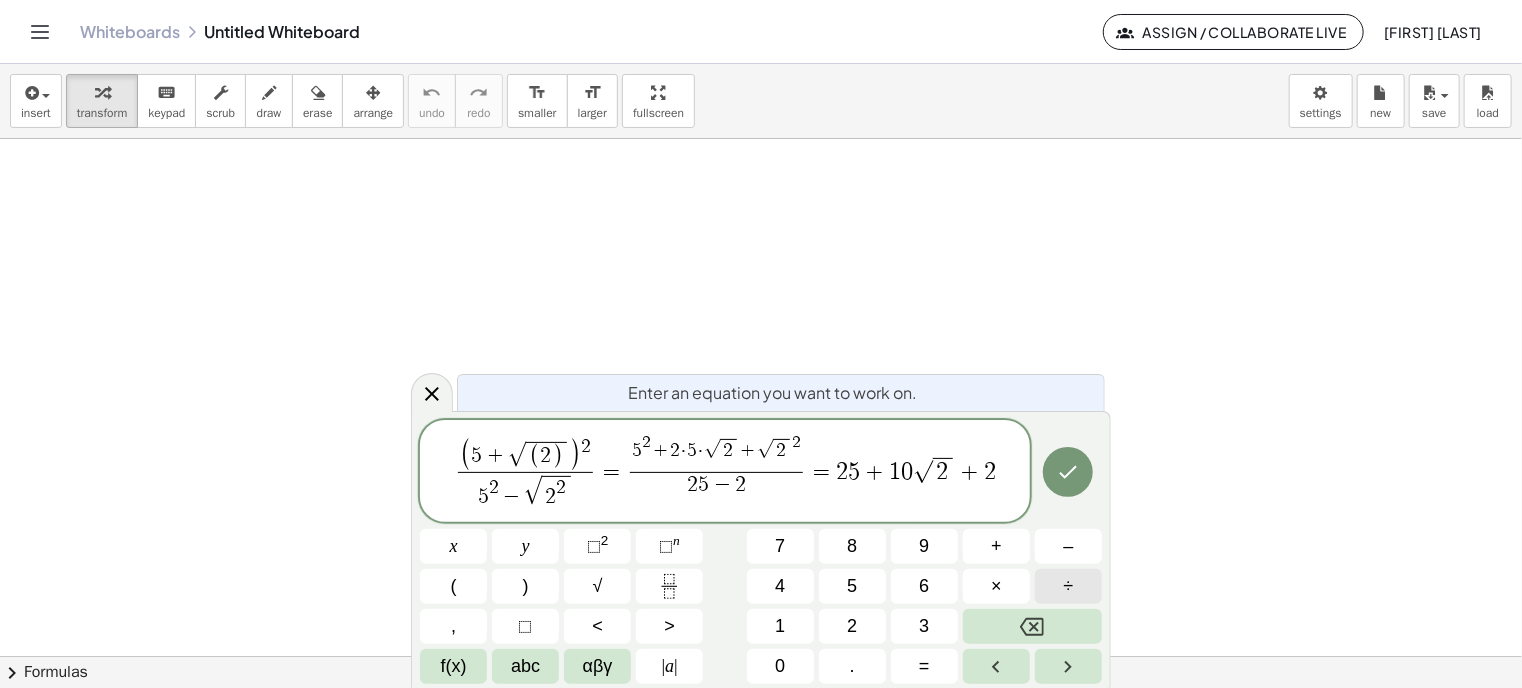 click on "÷" at bounding box center (1068, 586) 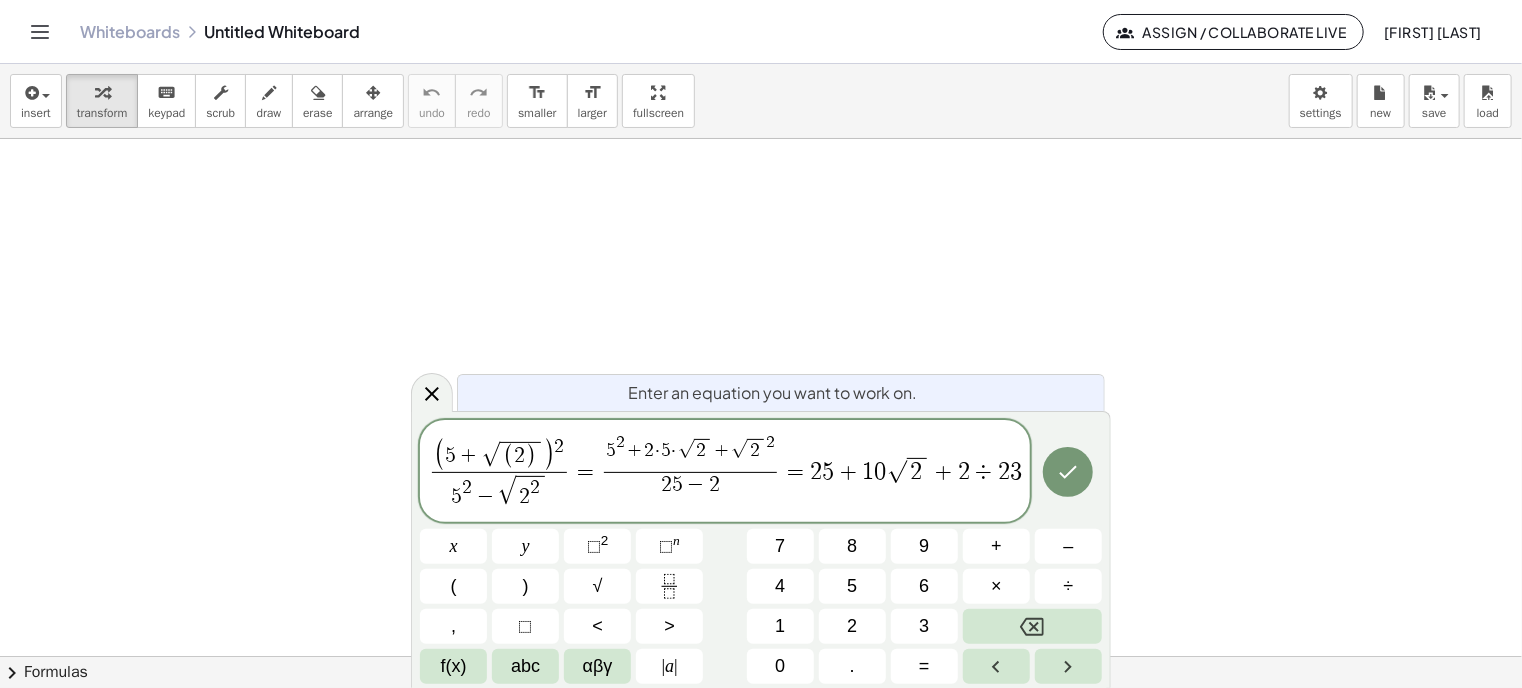 click on "÷" at bounding box center (984, 472) 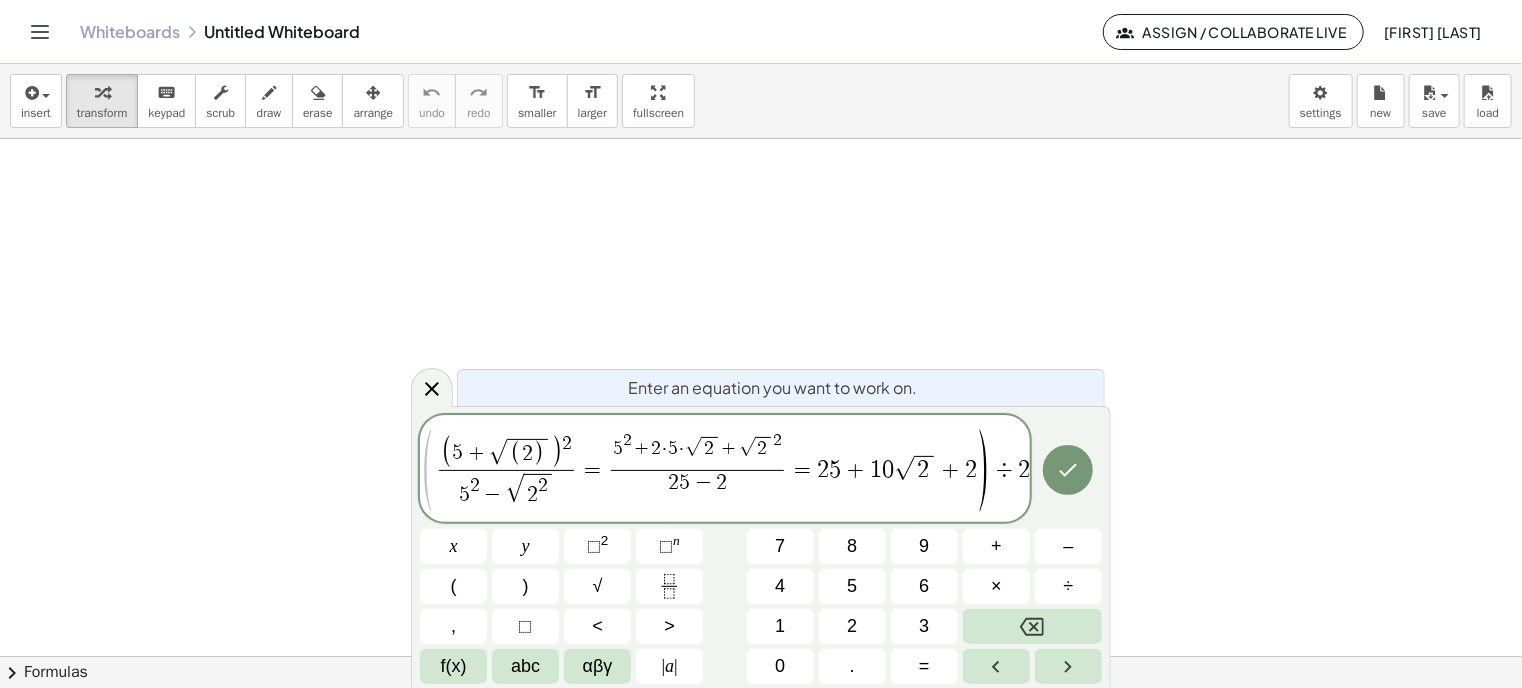 click on "2" at bounding box center [823, 470] 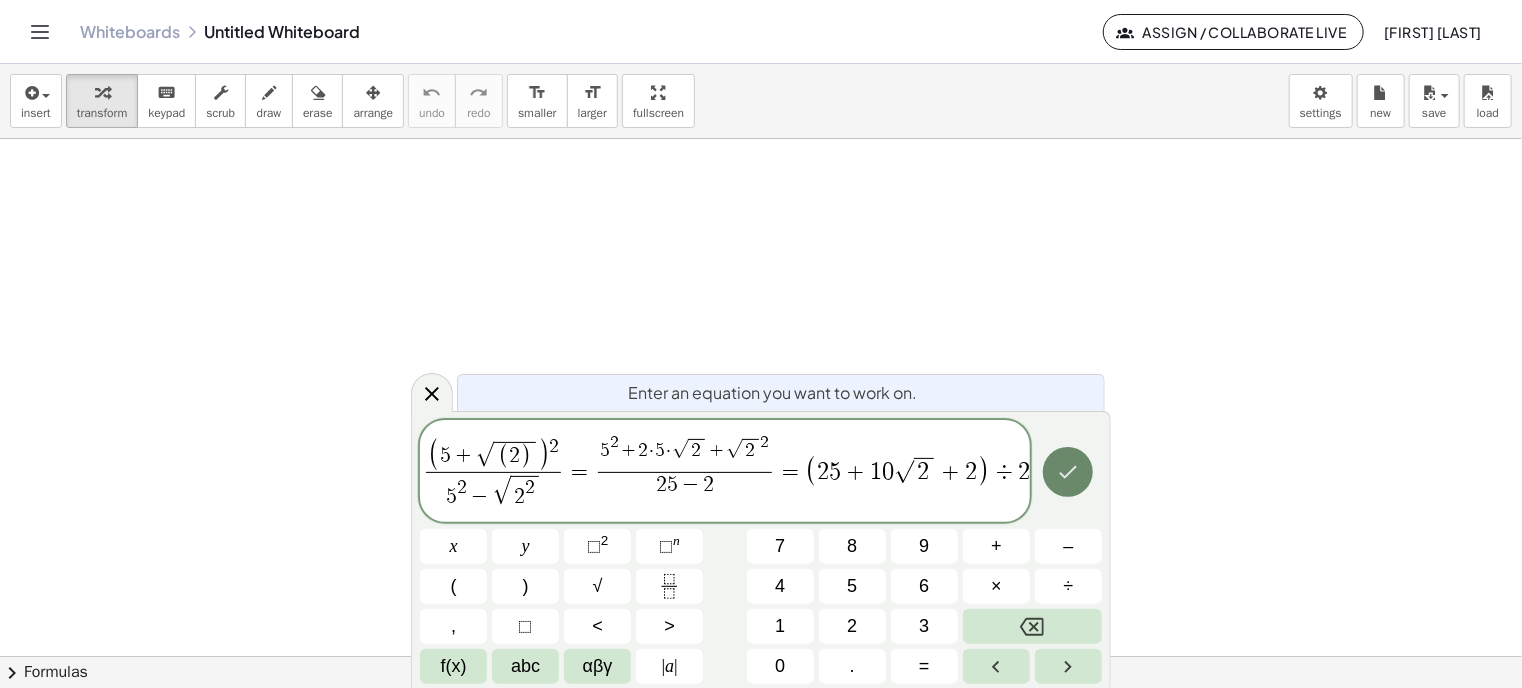 click at bounding box center (1068, 472) 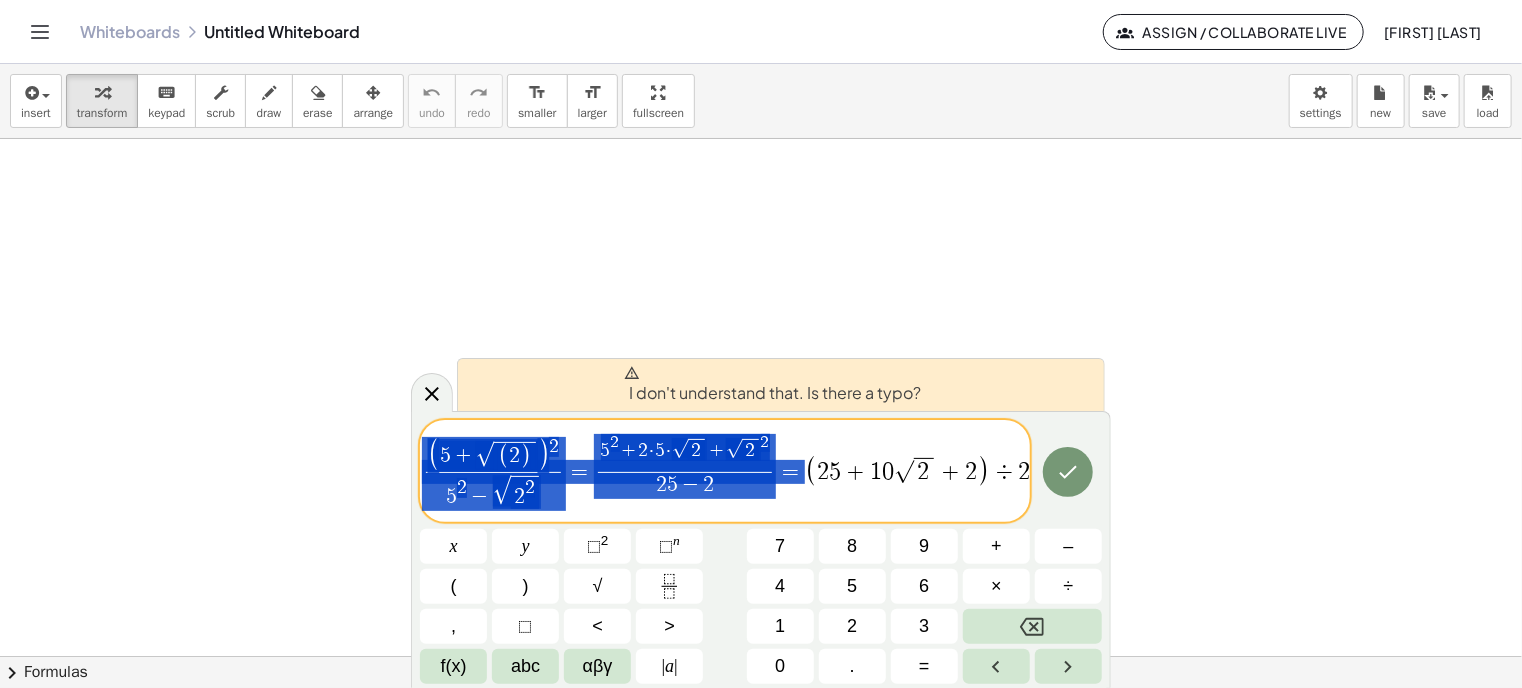 drag, startPoint x: 806, startPoint y: 474, endPoint x: 512, endPoint y: 470, distance: 294.02722 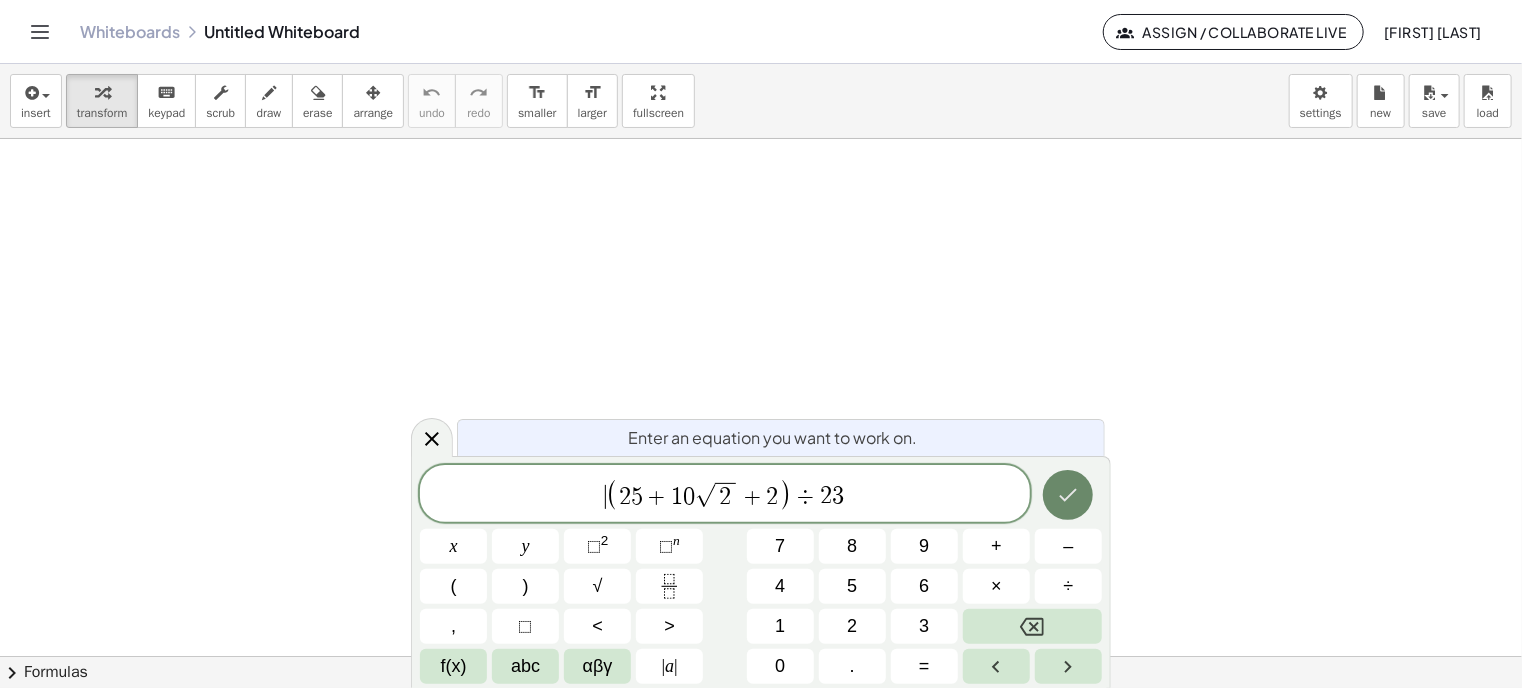 click 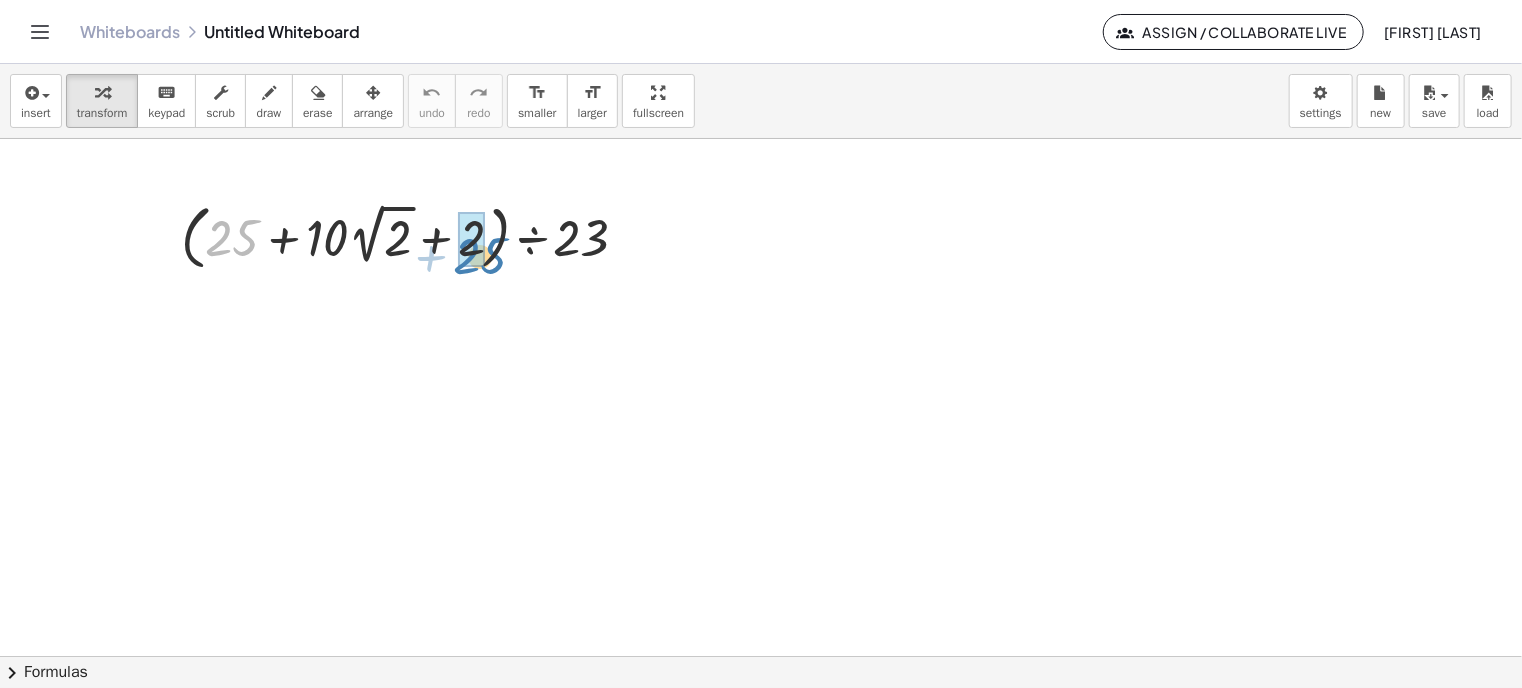 drag, startPoint x: 233, startPoint y: 240, endPoint x: 482, endPoint y: 255, distance: 249.4514 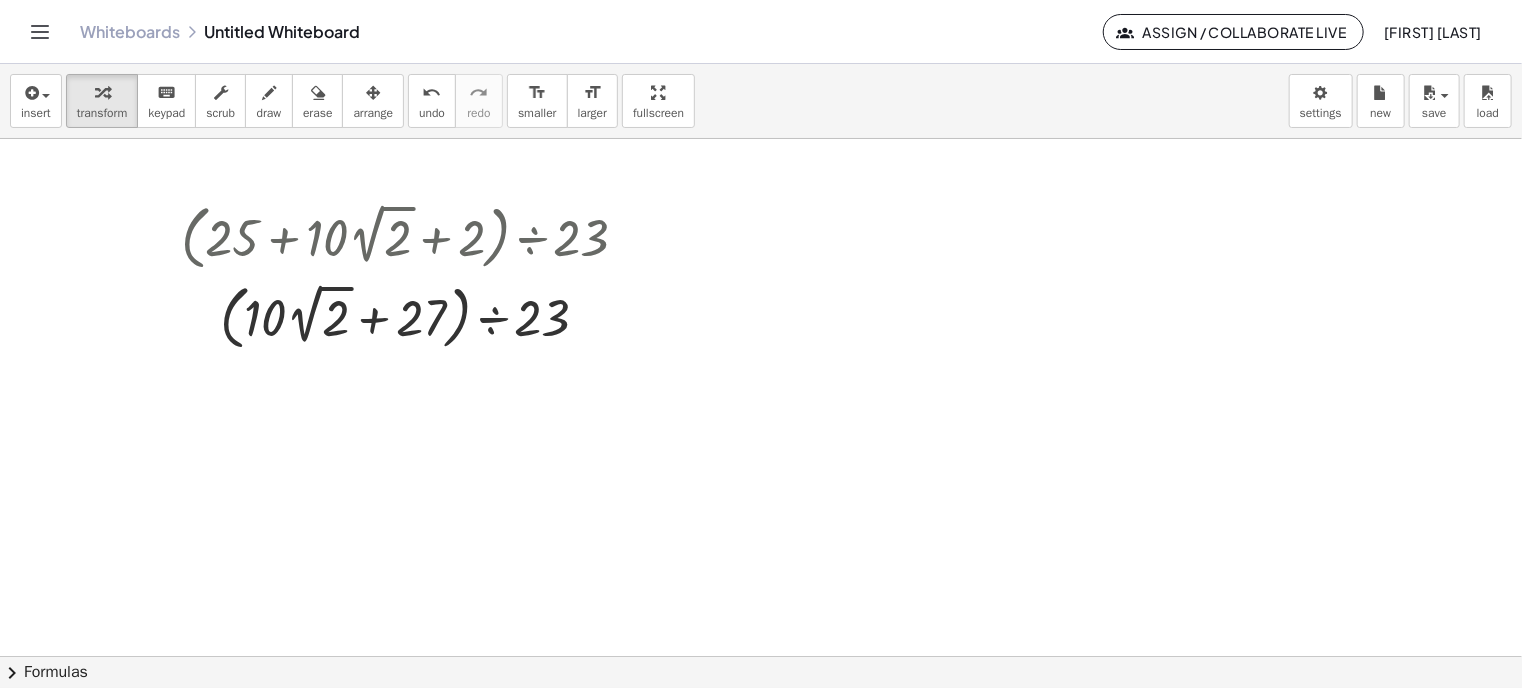 click at bounding box center [761, 656] 